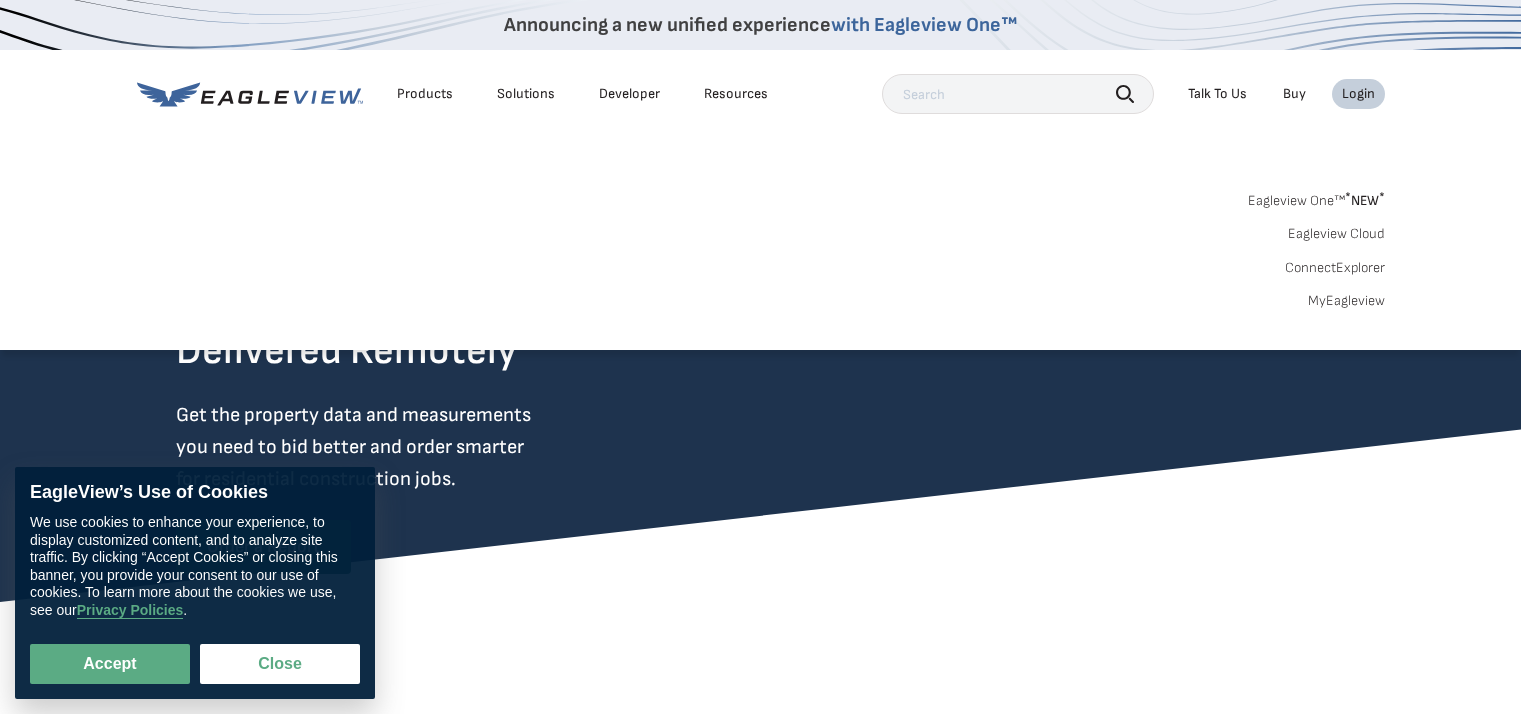 scroll, scrollTop: 0, scrollLeft: 0, axis: both 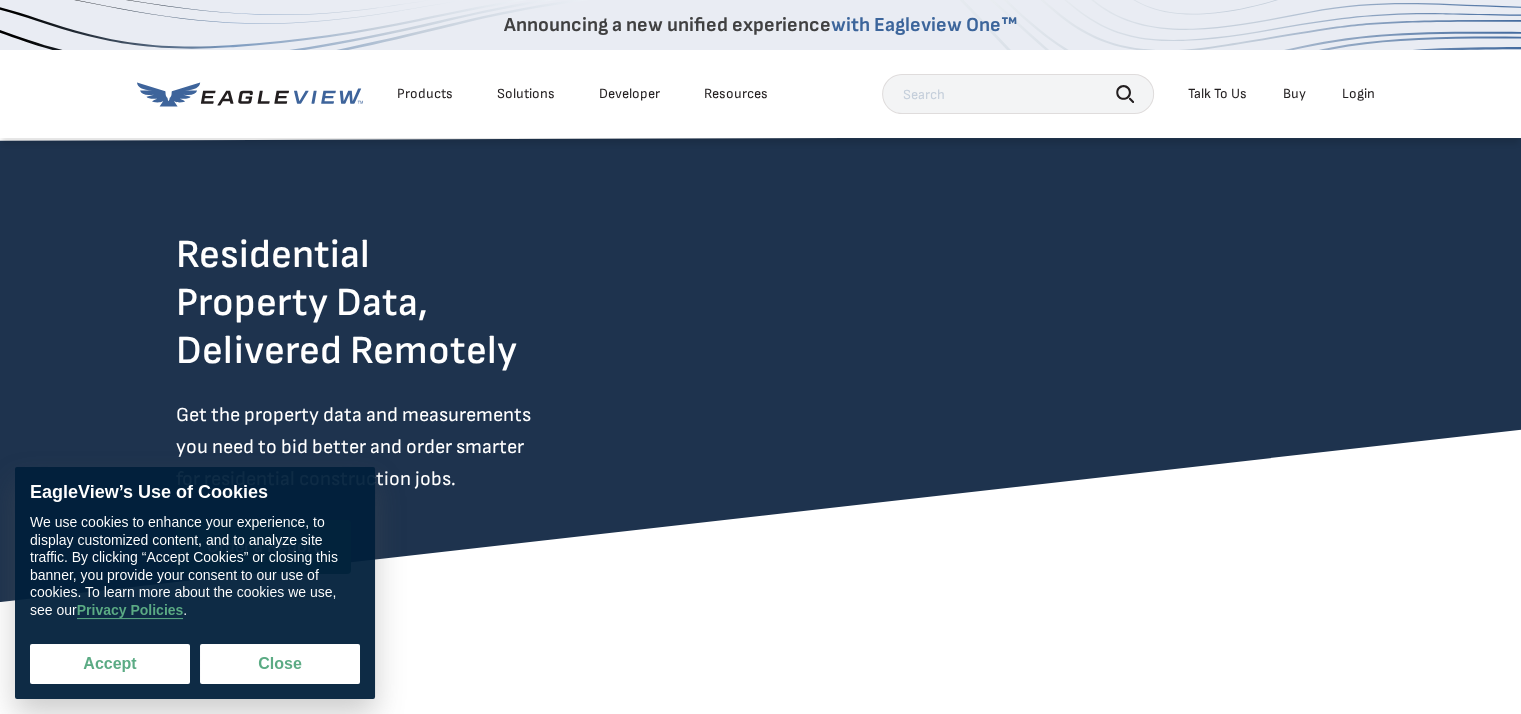 click on "Accept" at bounding box center [110, 664] 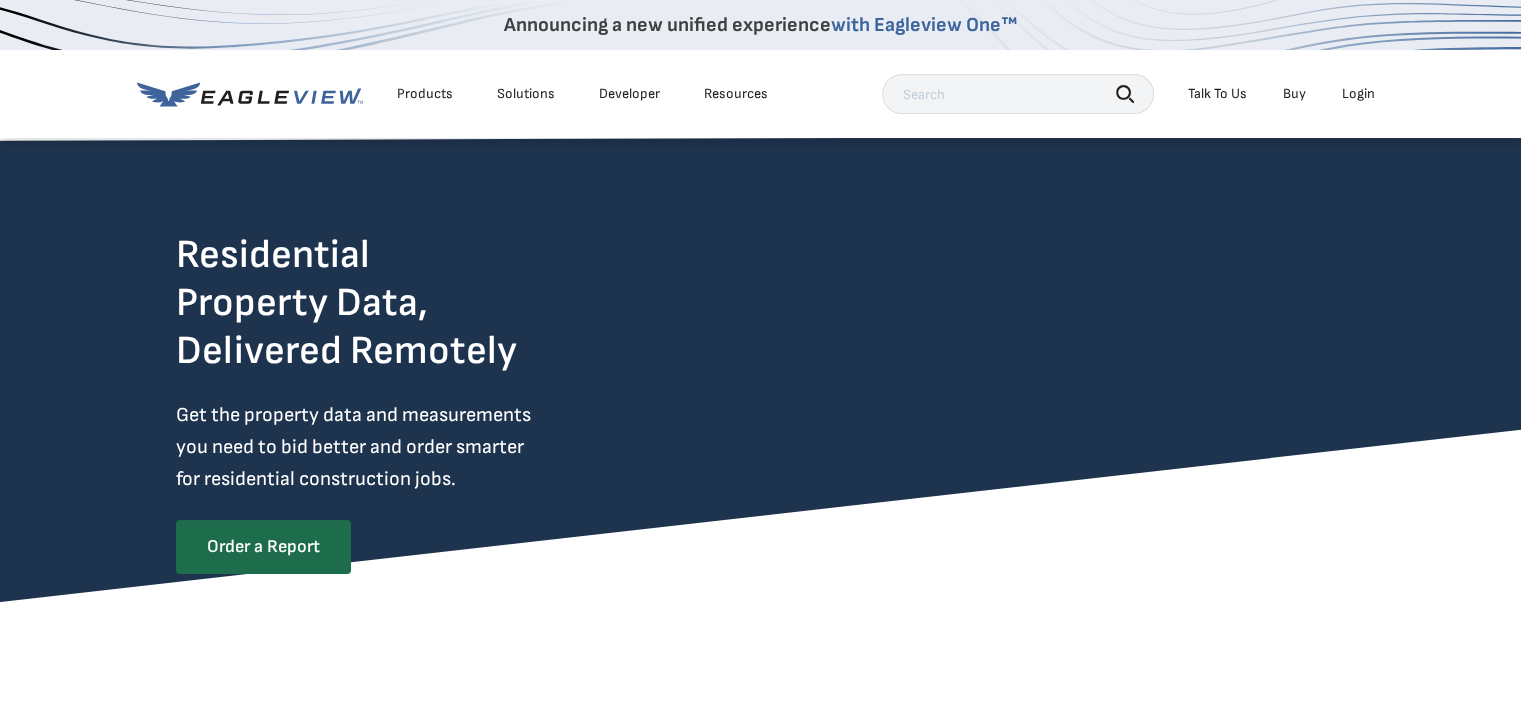 click on "Login" at bounding box center (1358, 94) 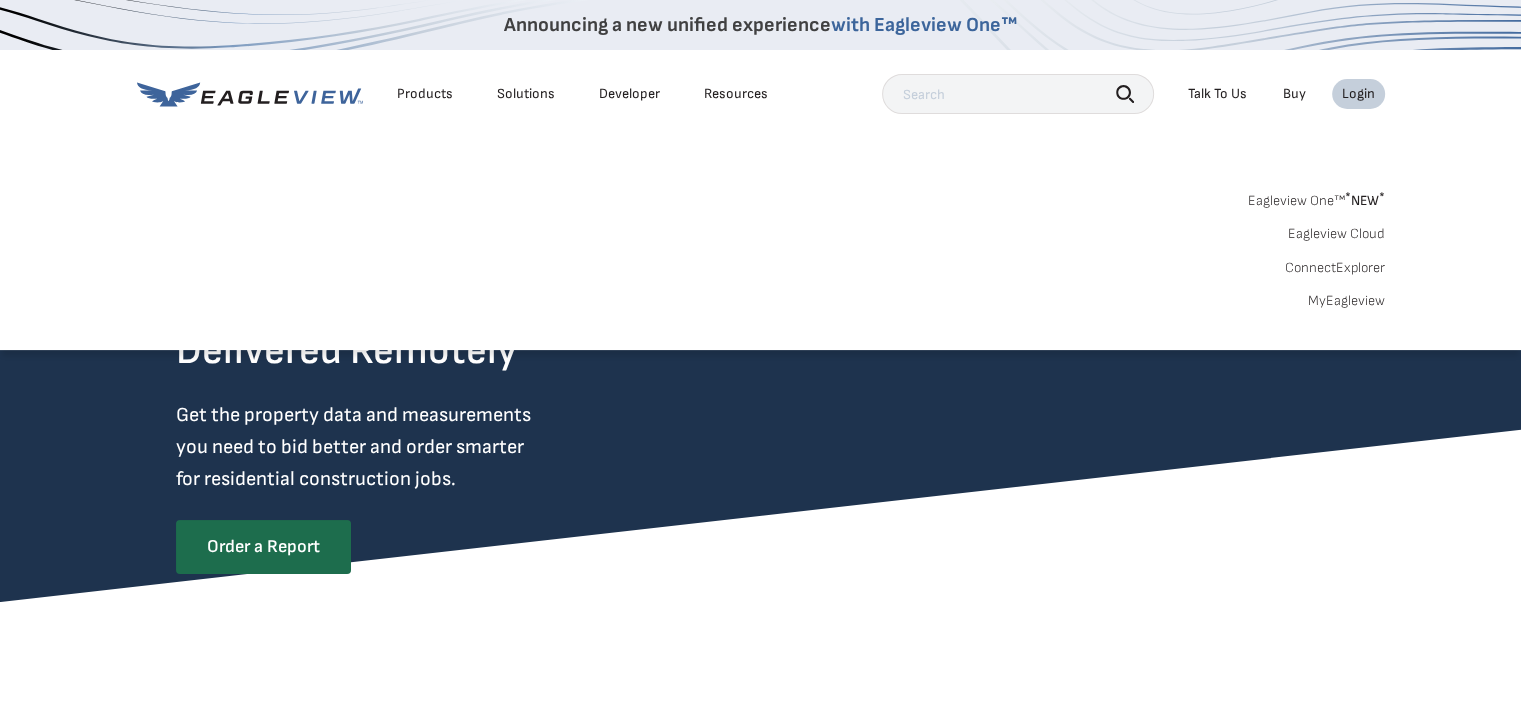click on "MyEagleview" at bounding box center (1346, 301) 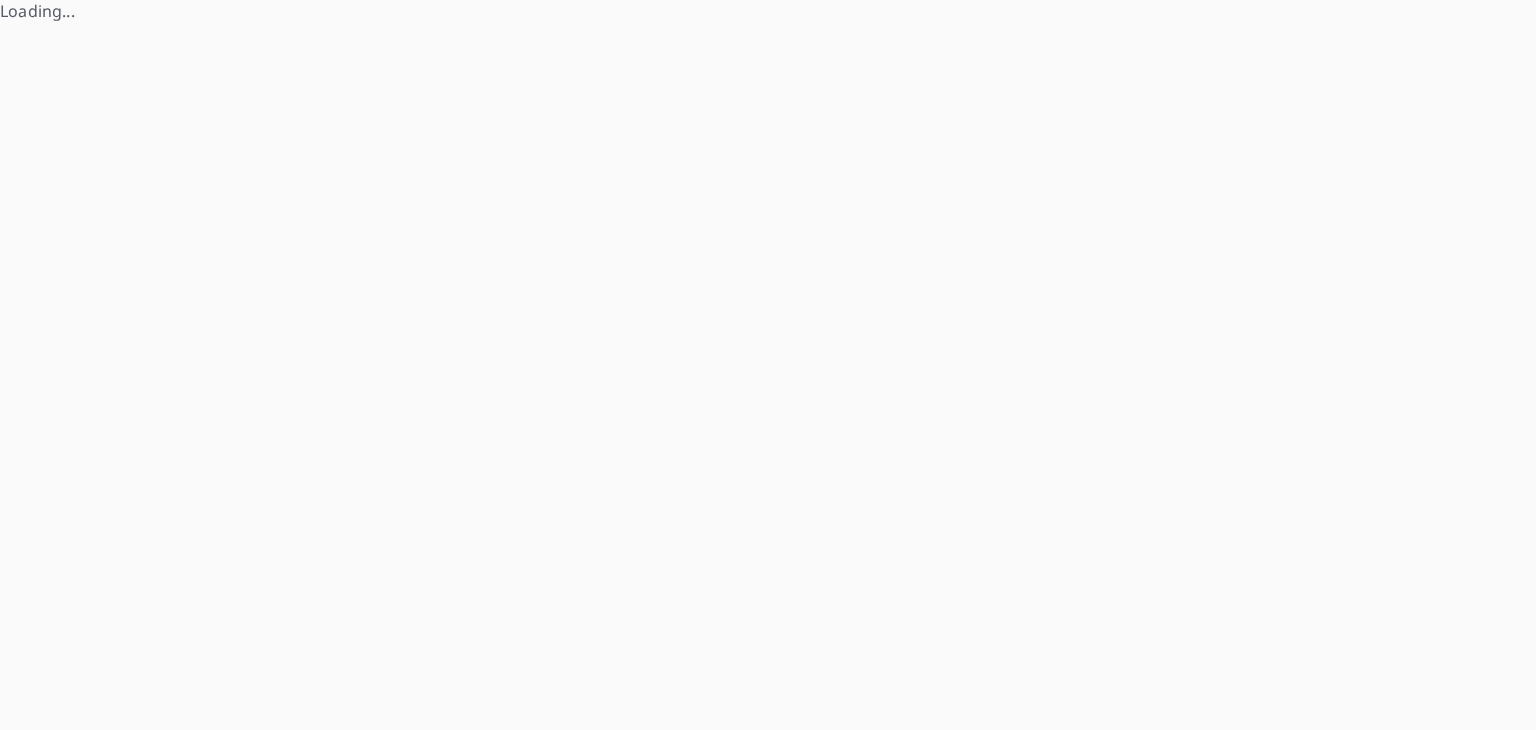 scroll, scrollTop: 0, scrollLeft: 0, axis: both 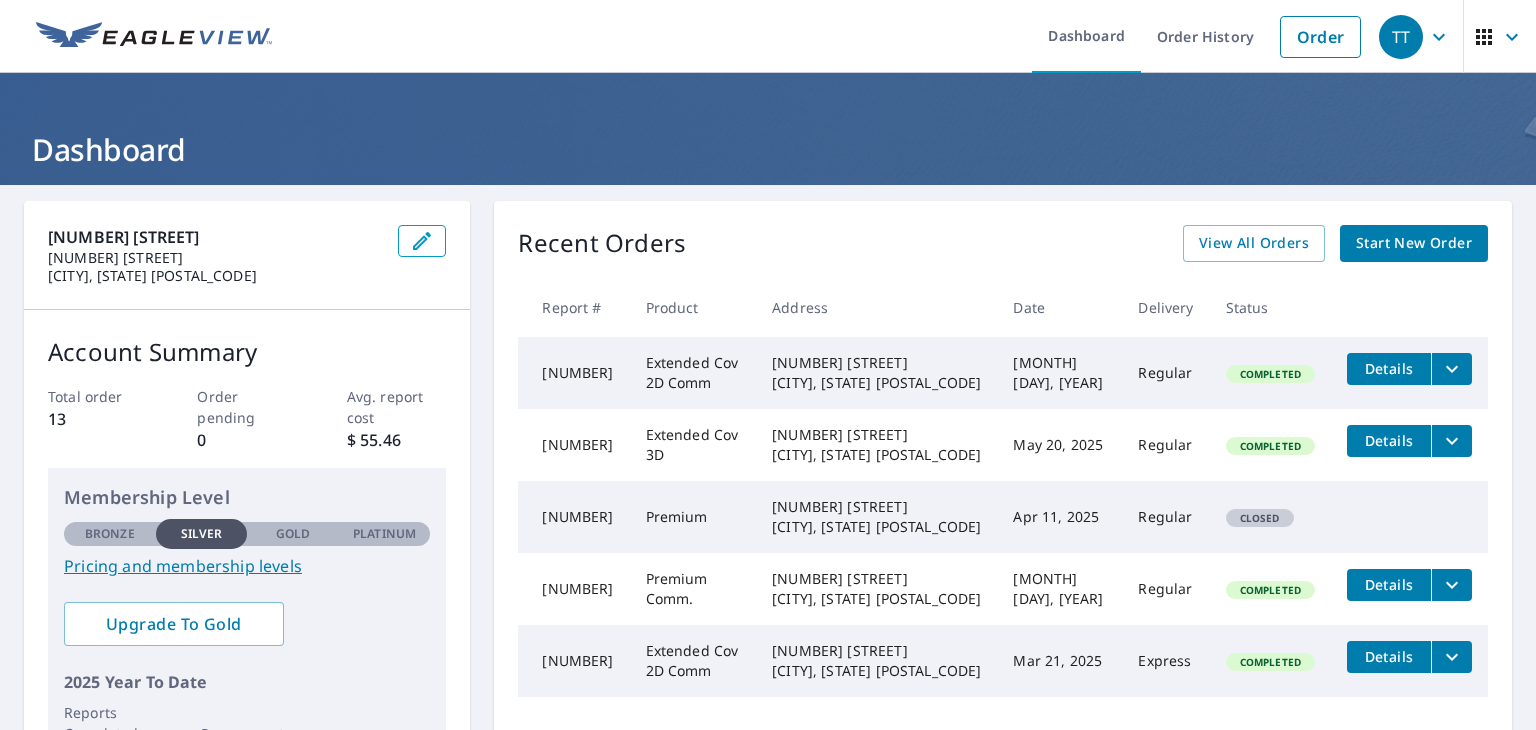 click on "Start New Order" at bounding box center (1414, 243) 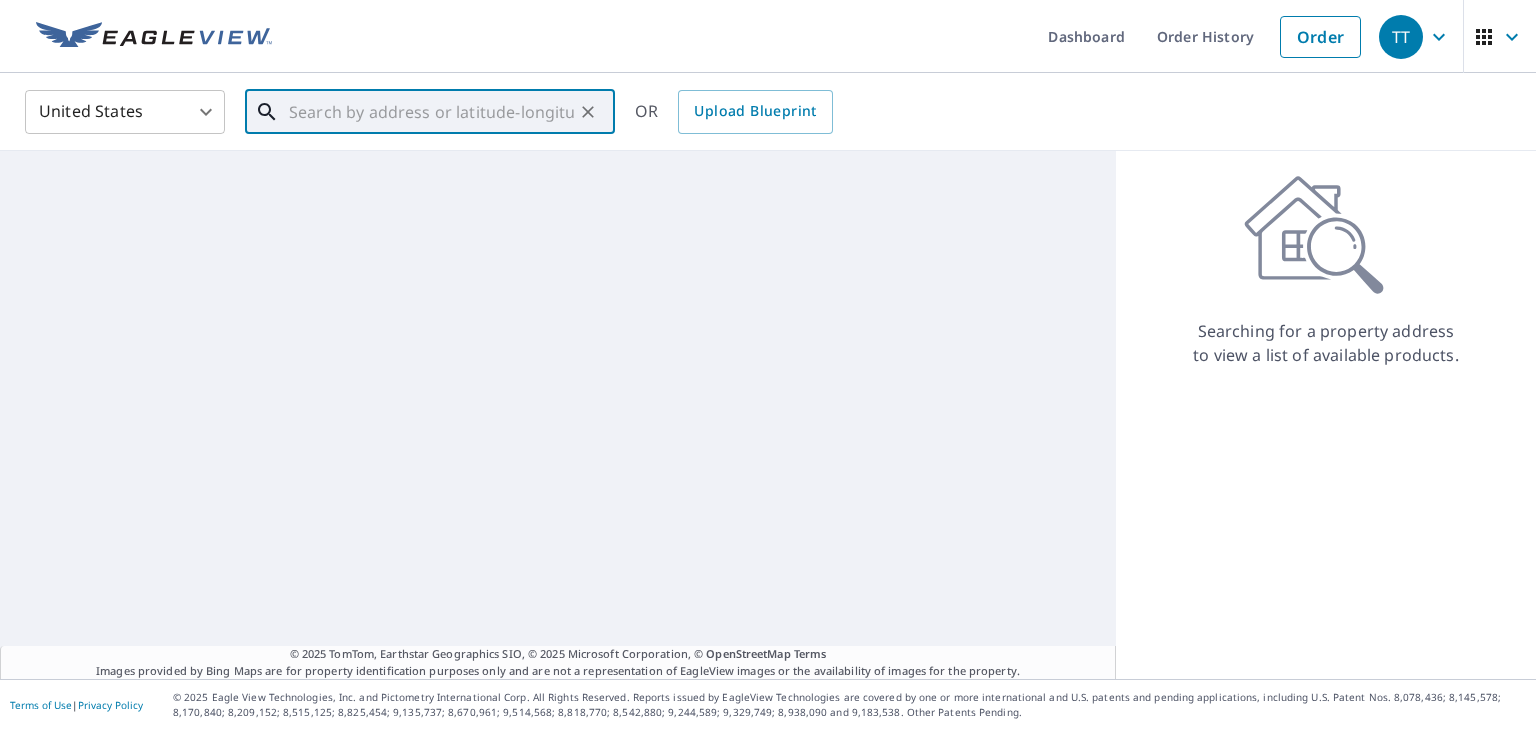 click at bounding box center [431, 112] 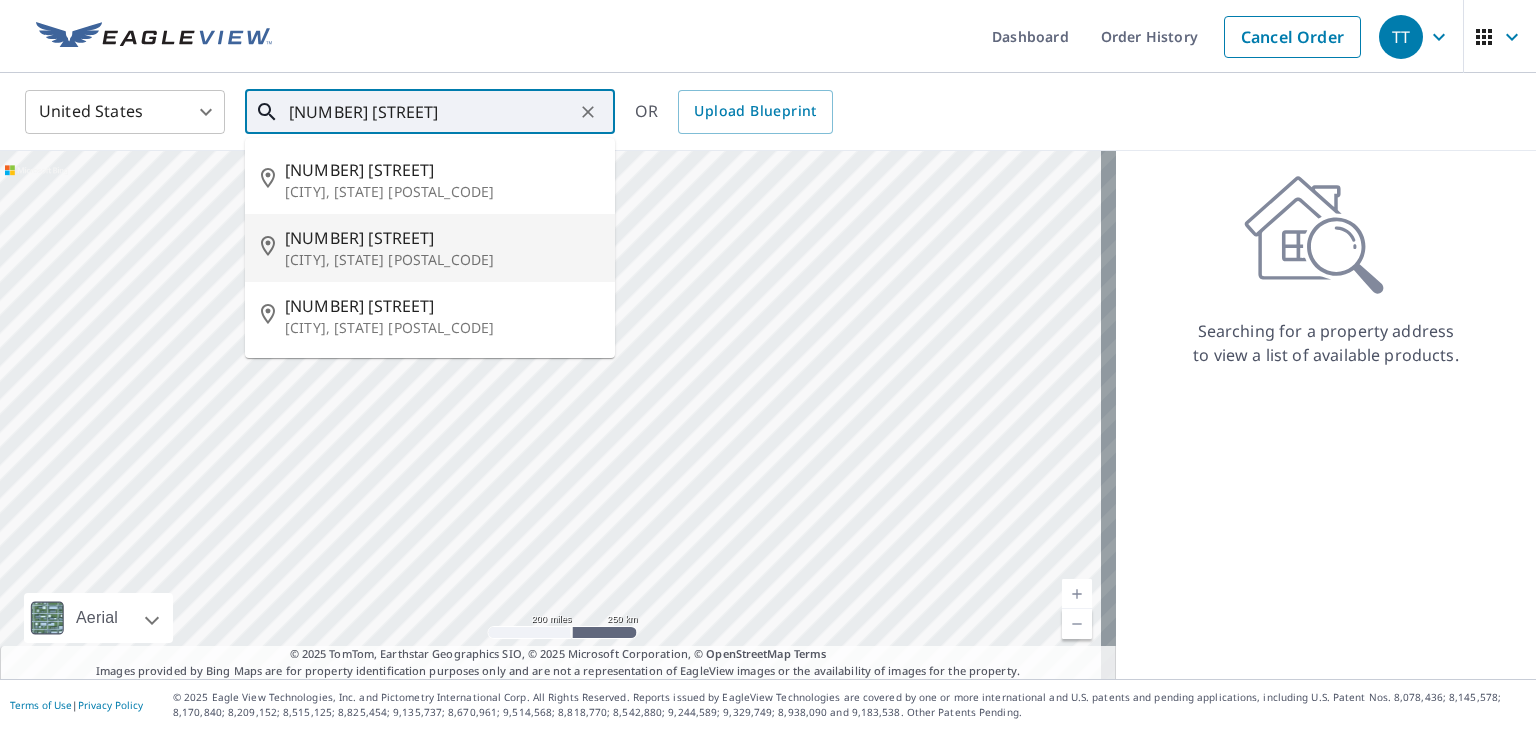 click on "[CITY], [STATE] [POSTAL_CODE]" at bounding box center [442, 260] 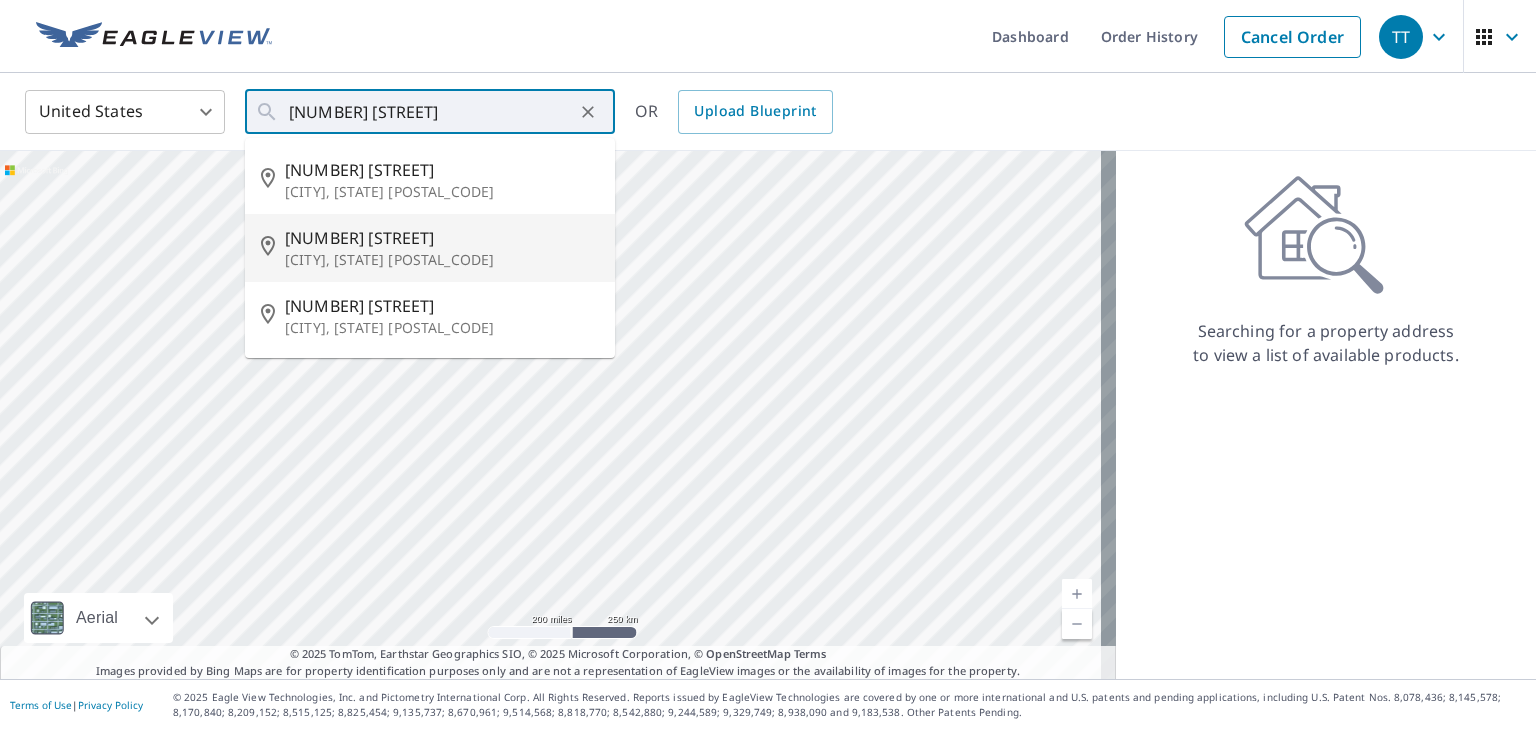 type on "[NUMBER] [STREET] [CITY], [STATE] [POSTAL_CODE]" 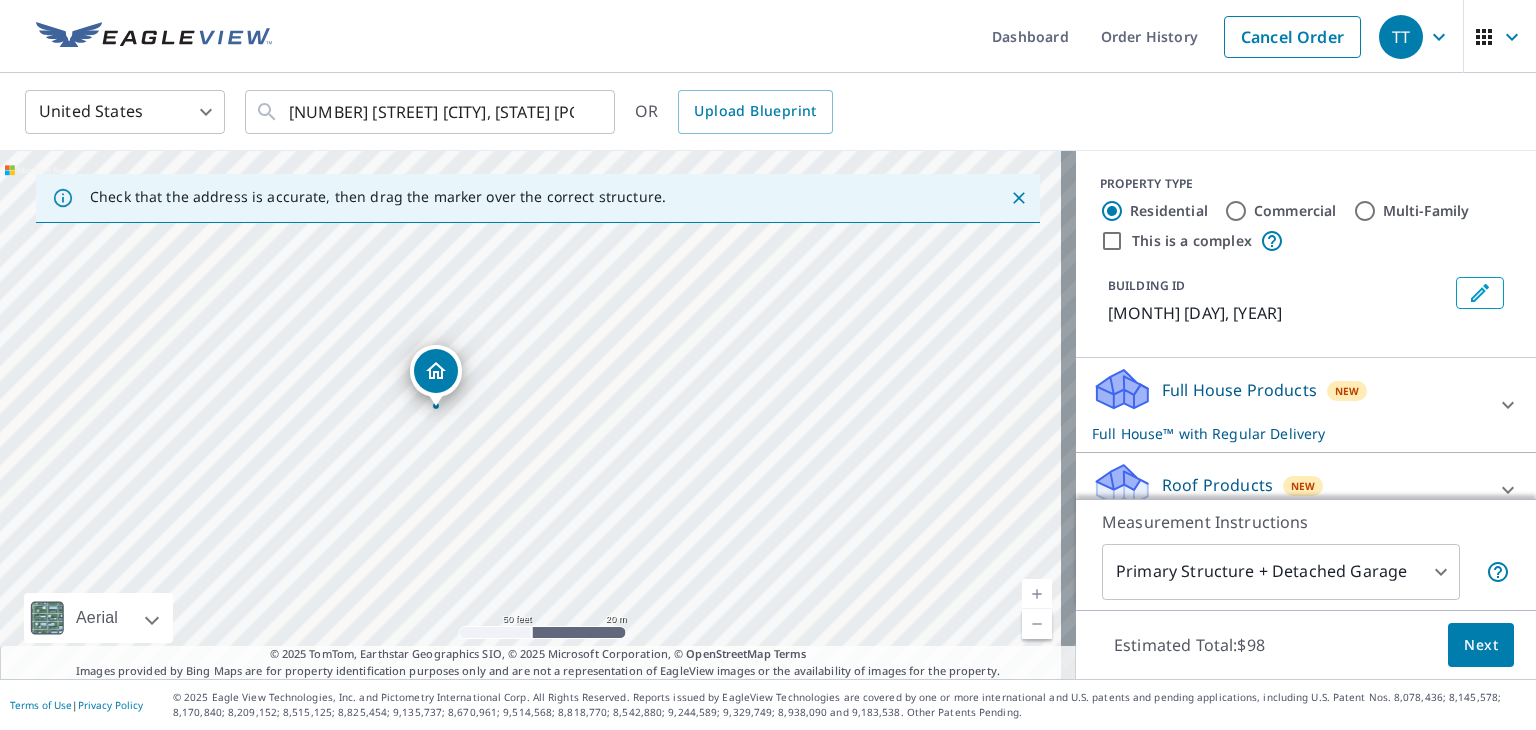 drag, startPoint x: 537, startPoint y: 445, endPoint x: 520, endPoint y: 532, distance: 88.64536 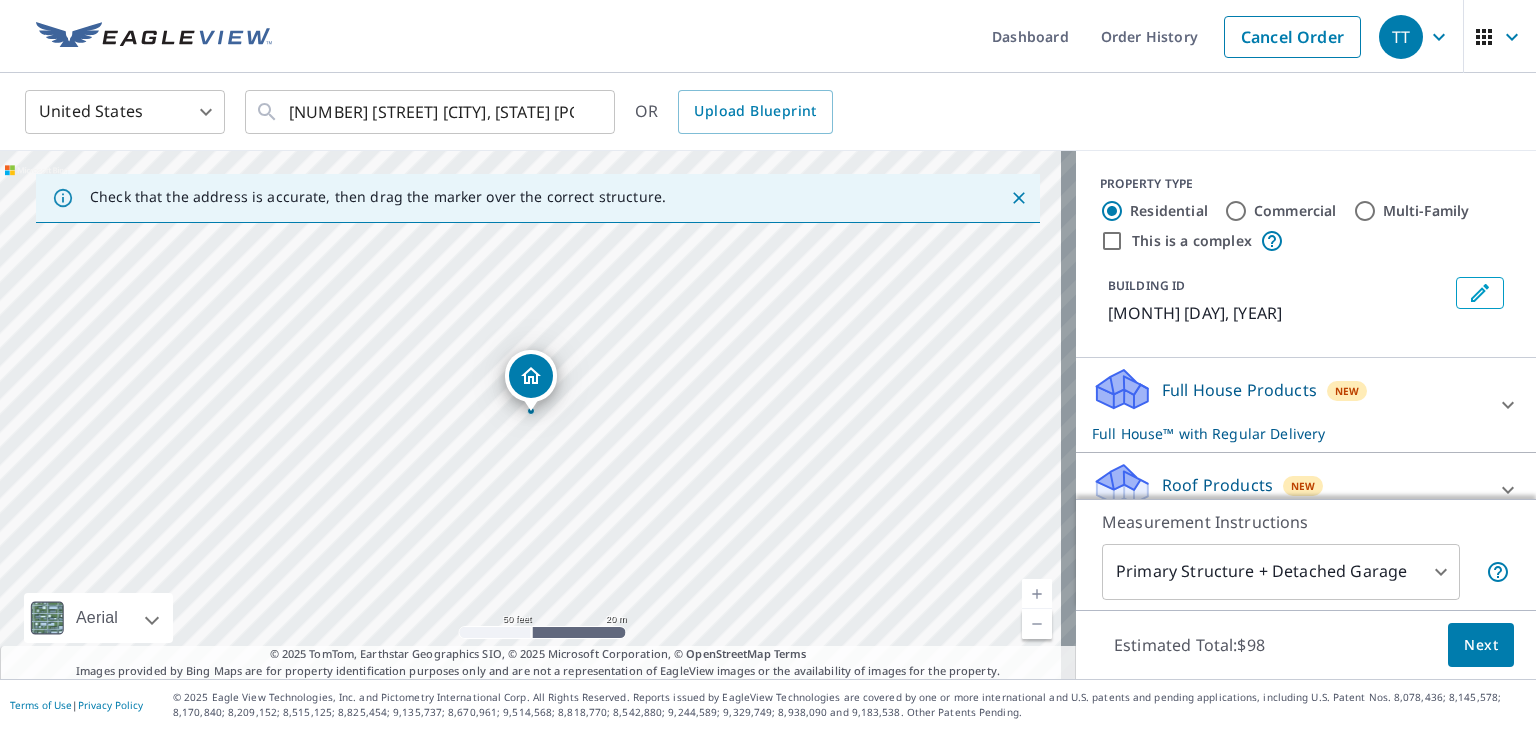 click on "[NUMBER] [STREET] [CITY], [STATE] [POSTAL_CODE]" at bounding box center (538, 415) 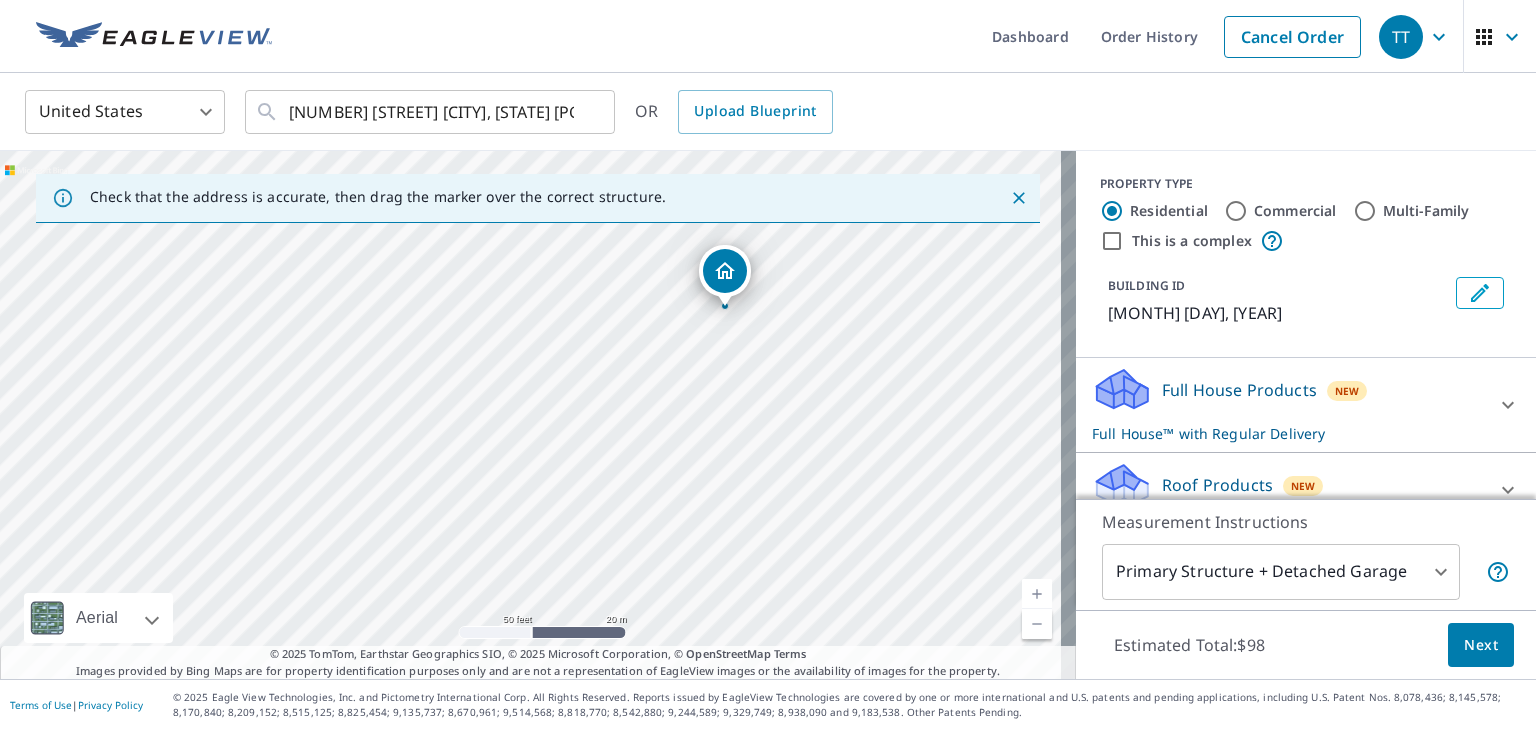 drag, startPoint x: 531, startPoint y: 374, endPoint x: 725, endPoint y: 266, distance: 222.03603 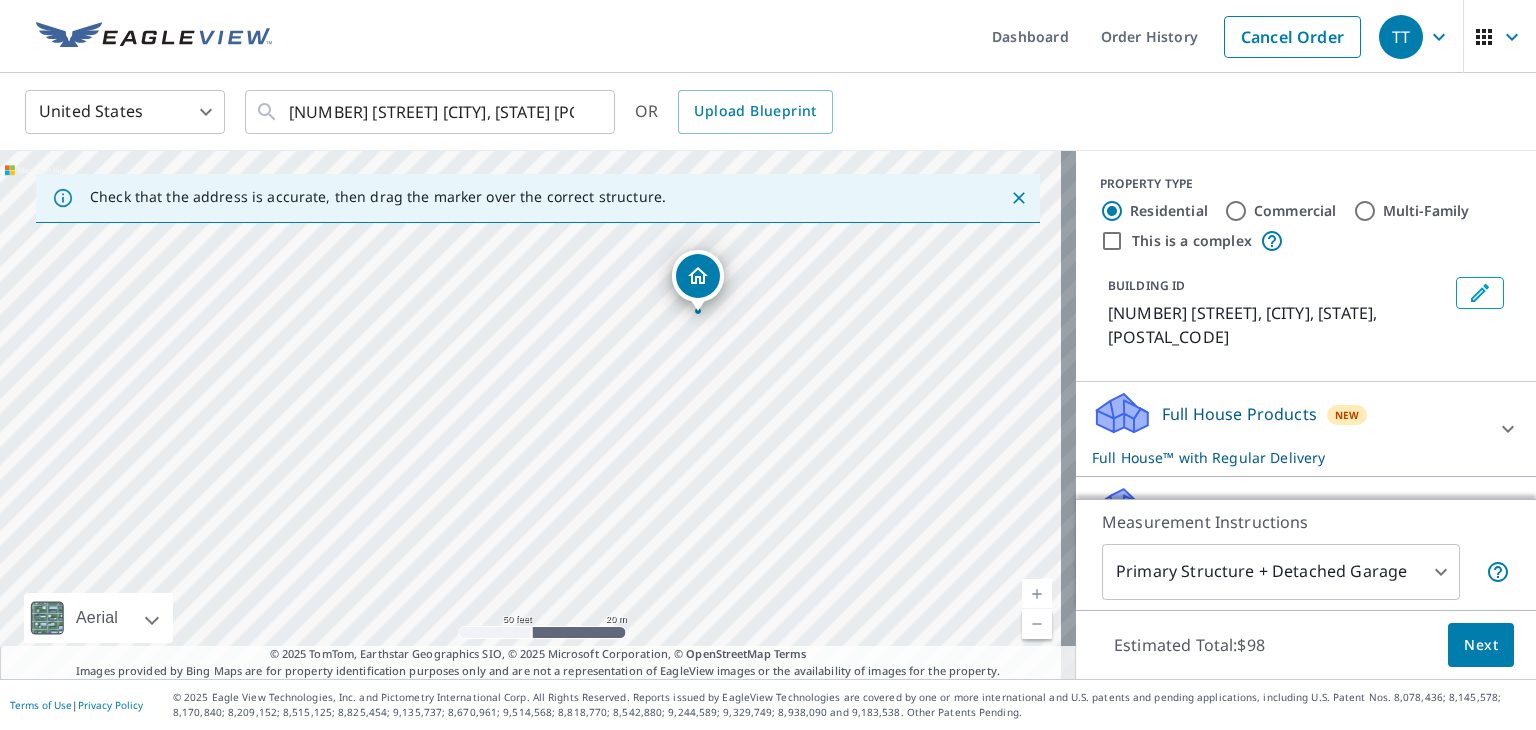 drag, startPoint x: 516, startPoint y: 521, endPoint x: 684, endPoint y: 421, distance: 195.5096 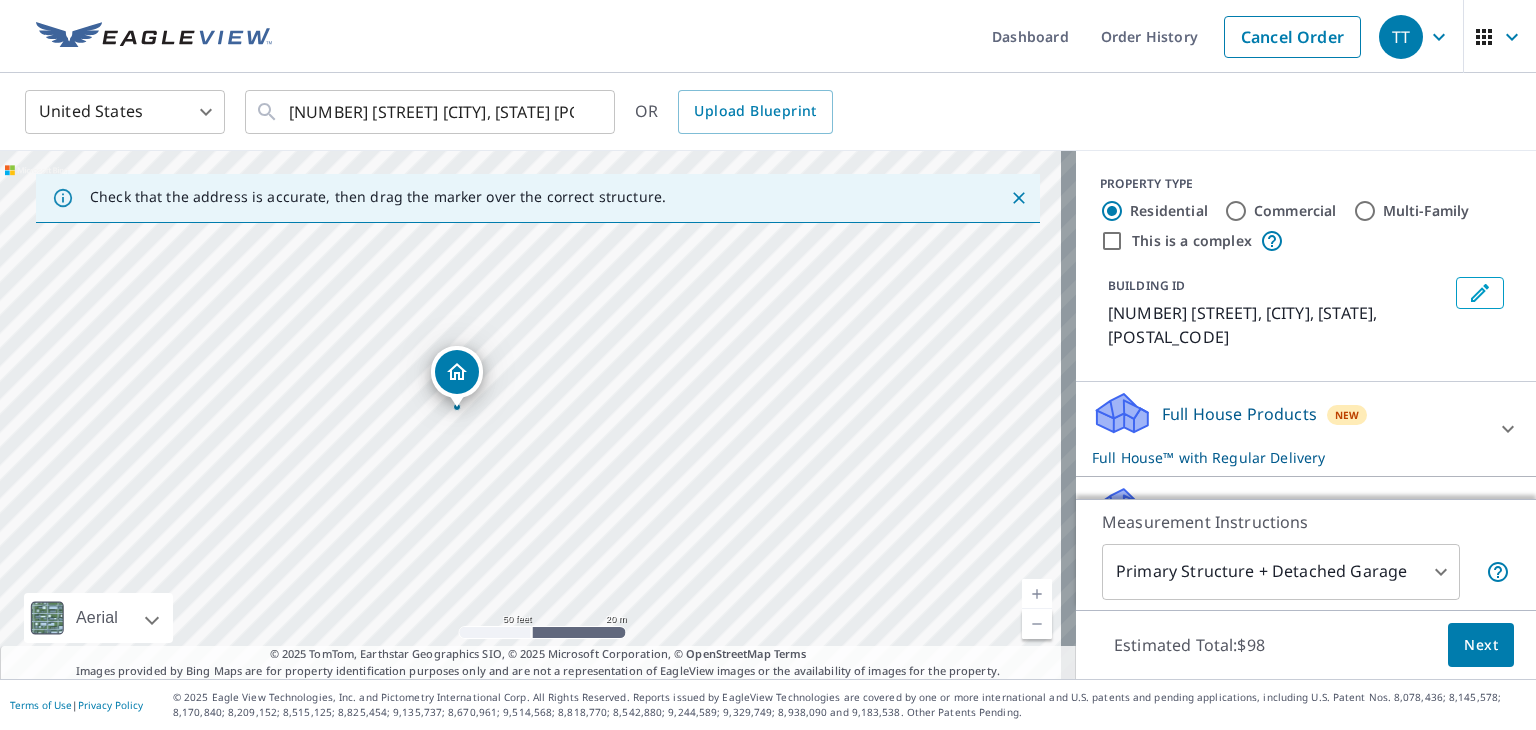 drag, startPoint x: 707, startPoint y: 276, endPoint x: 465, endPoint y: 372, distance: 260.34592 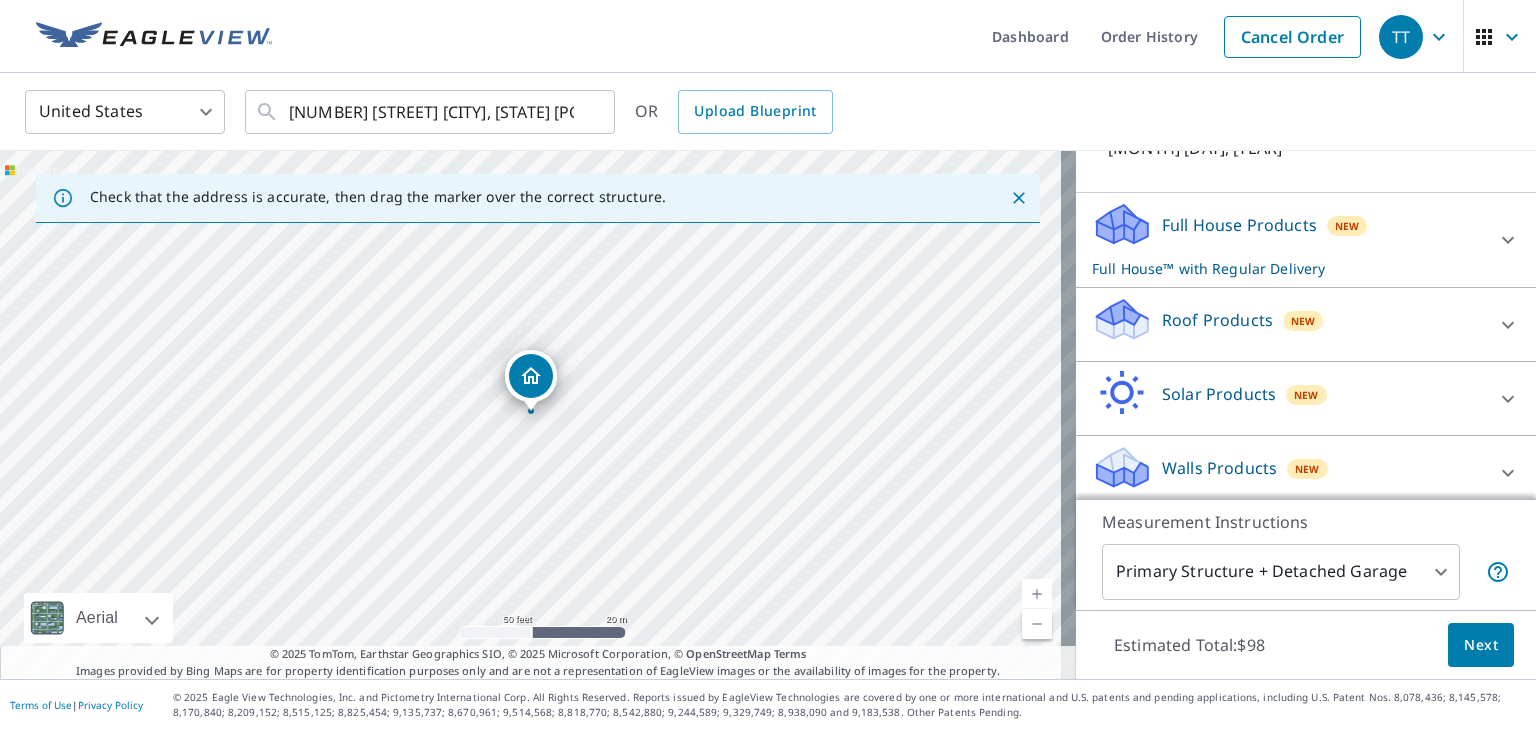 scroll, scrollTop: 175, scrollLeft: 0, axis: vertical 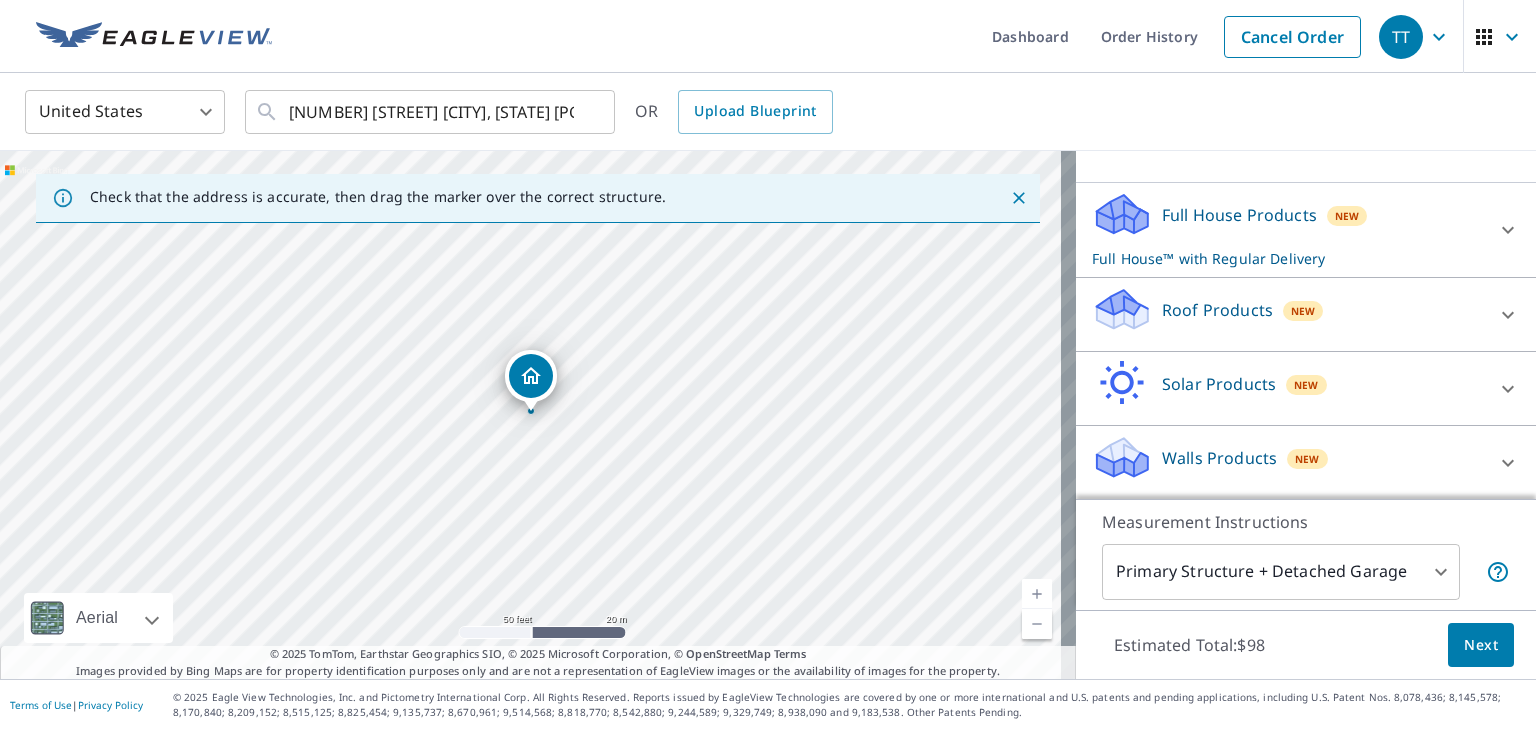 click on "Roof Products New" at bounding box center (1288, 314) 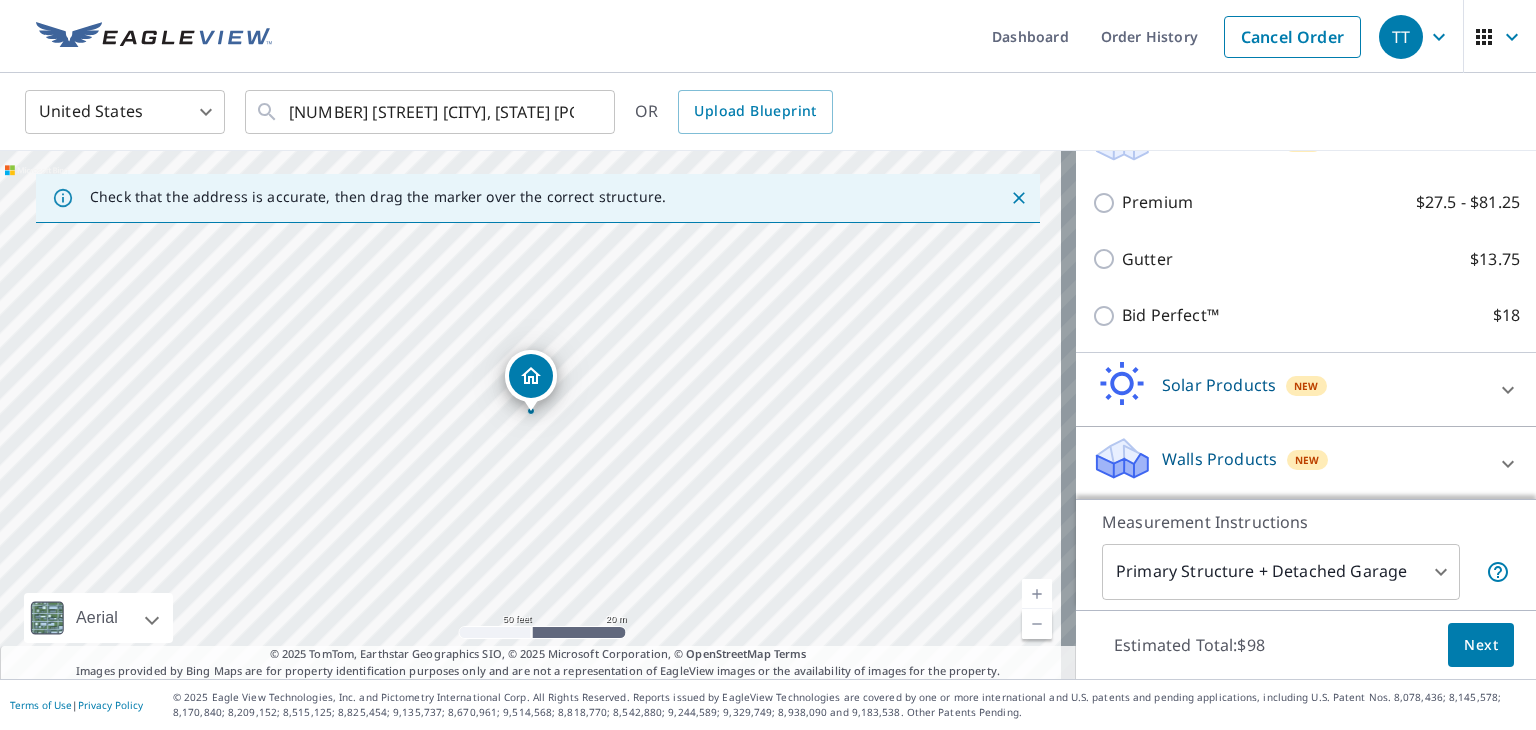 scroll, scrollTop: 244, scrollLeft: 0, axis: vertical 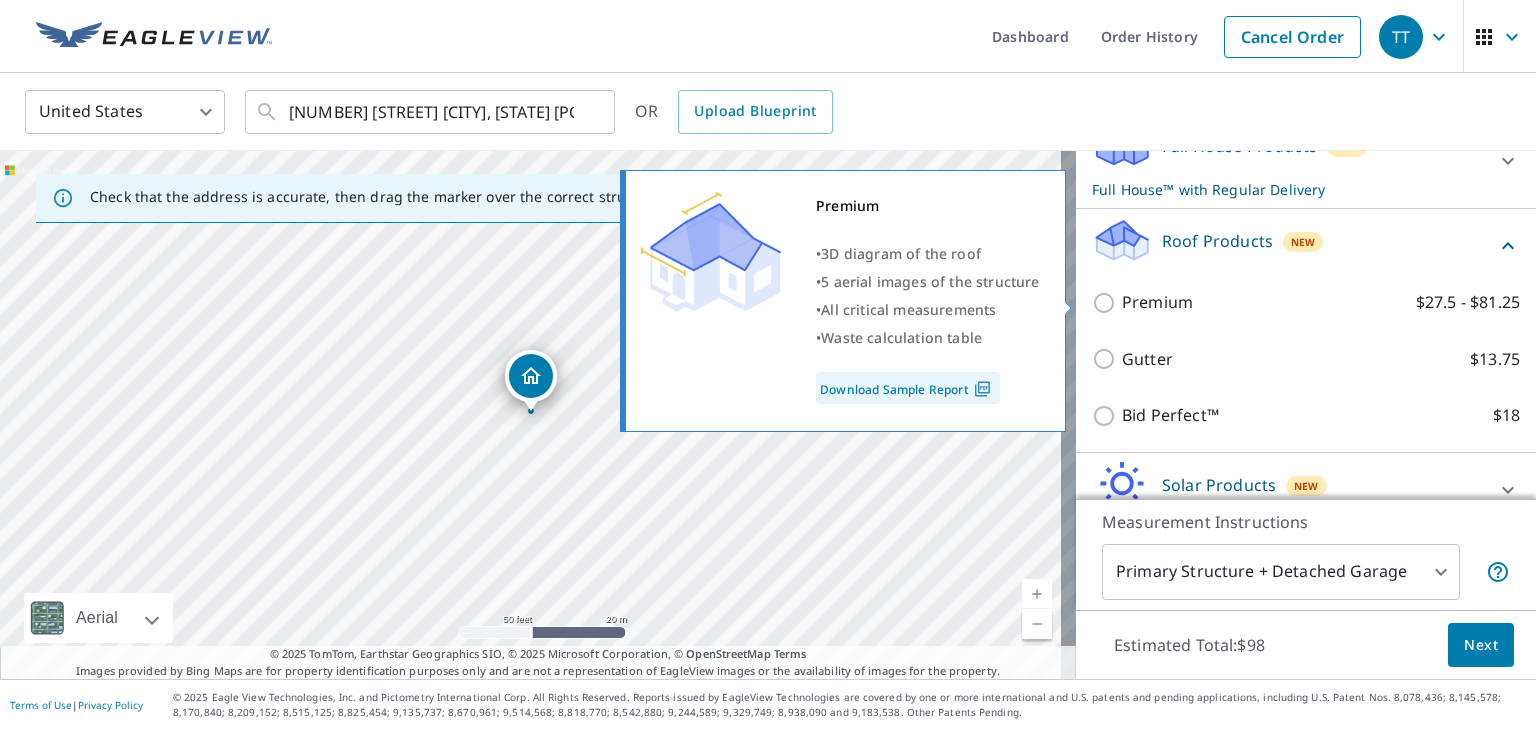 click on "Premium $27.5 - $81.25" at bounding box center [1107, 303] 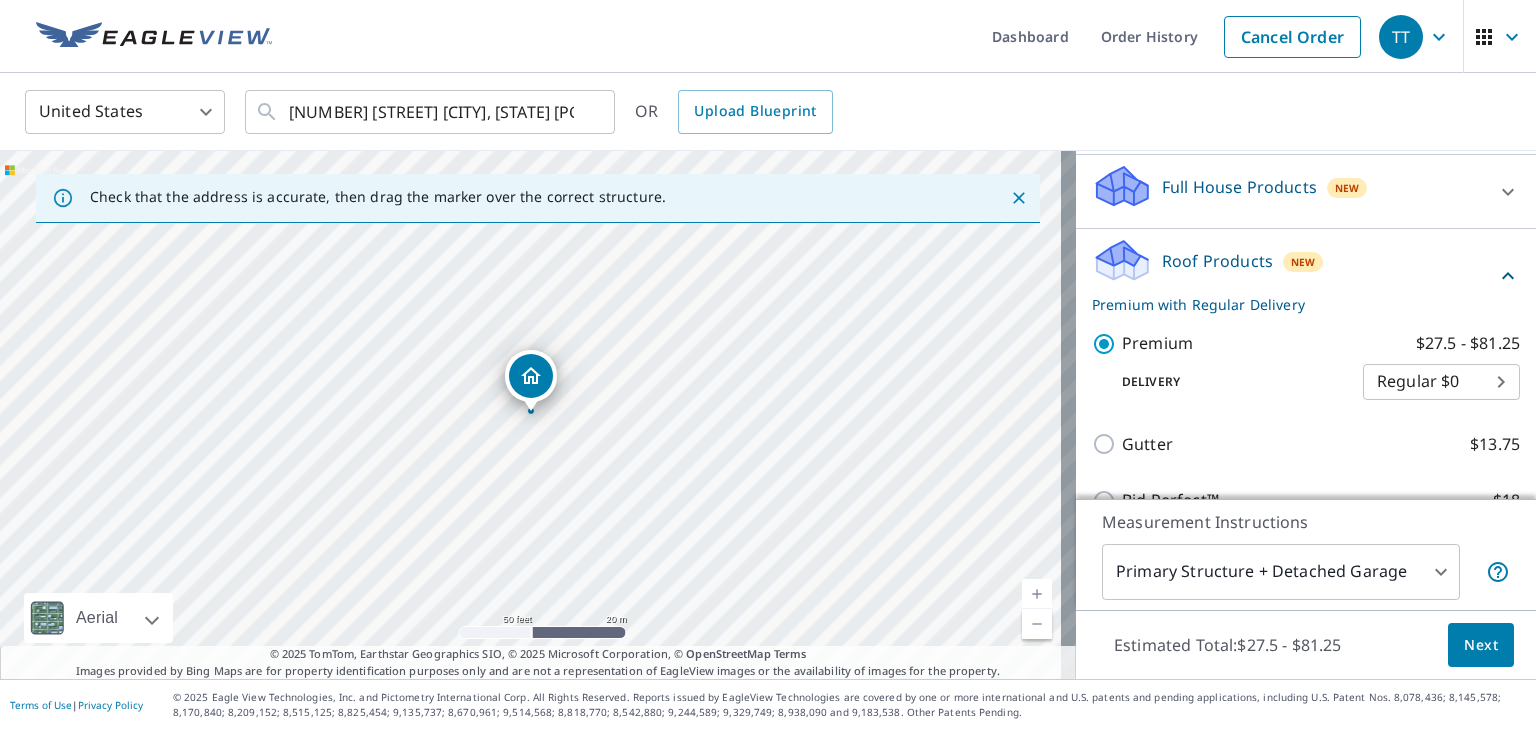 scroll, scrollTop: 388, scrollLeft: 0, axis: vertical 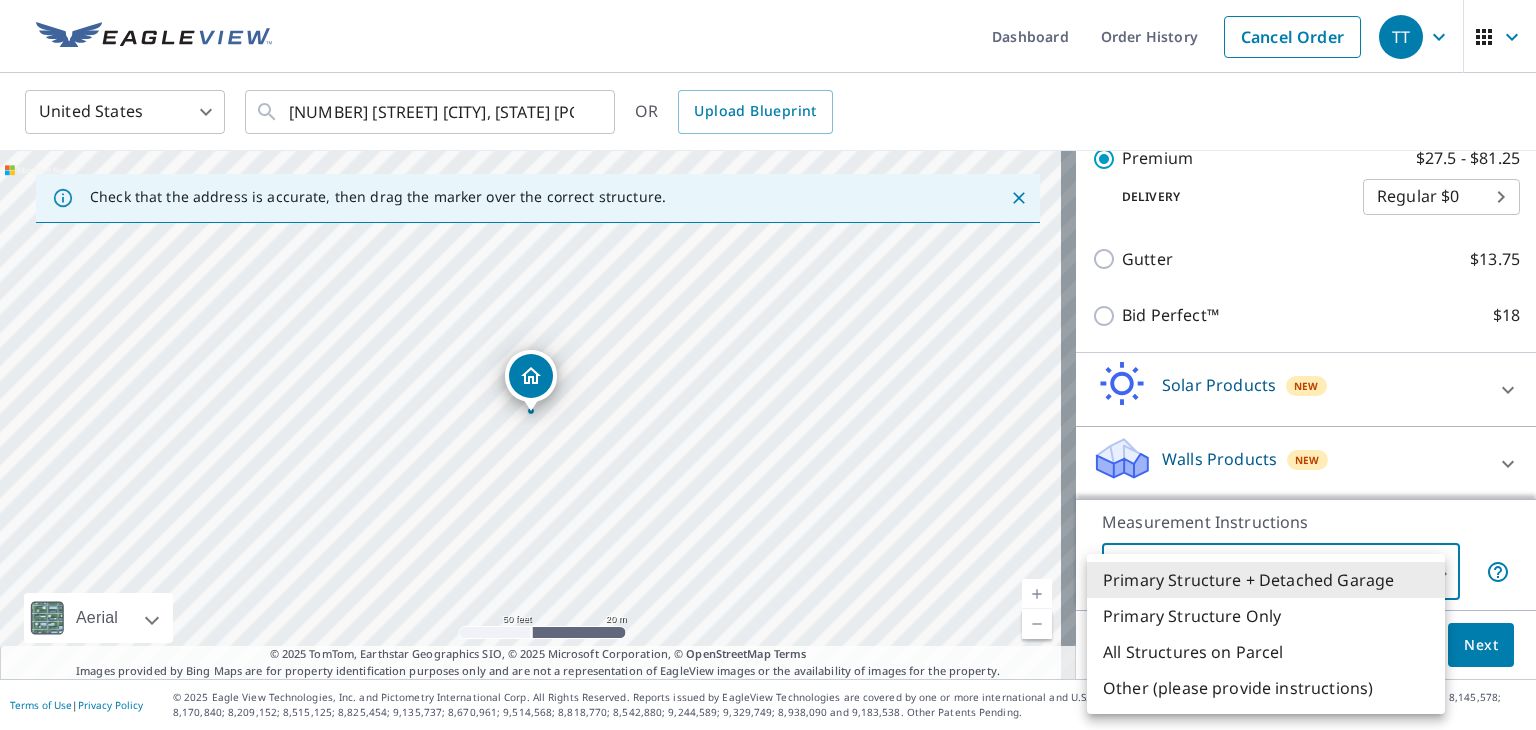 click on "TT TT
Dashboard Order History Cancel Order TT United States US ​ [NUMBER] [STREET] [CITY], [STATE] [POSTAL_CODE] ​ OR Upload Blueprint Check that the address is accurate, then drag the marker over the correct structure. [NUMBER] [STREET] [CITY], [STATE] [POSTAL_CODE] Aerial Road A standard road map Aerial A detailed look from above Labels Labels [NUMBER] feet [NUMBER] m © [YEAR] TomTom, © Vexcel Imaging, © [YEAR] Microsoft Corporation,  © OpenStreetMap Terms © [YEAR] TomTom, Earthstar Geographics SIO, © [YEAR] Microsoft Corporation, ©   OpenStreetMap   Terms Images provided by Bing Maps are for property identification purposes only and are not a representation of EagleView images or the availability of images for the property. PROPERTY TYPE Residential Commercial Multi-Family This is a complex BUILDING ID [NUMBER] [STREET], [CITY], [STATE], [POSTAL_CODE] Full House Products New Full House™ $[PRICE] Roof Products New Premium with Regular Delivery Premium $[PRICE] - $[PRICE] Delivery Regular $[PRICE] ​ Gutter $[PRICE] Bid Perfect™ $[PRICE] Solar Products New $[PRICE] $[PRICE] $[PRICE]" at bounding box center [768, 365] 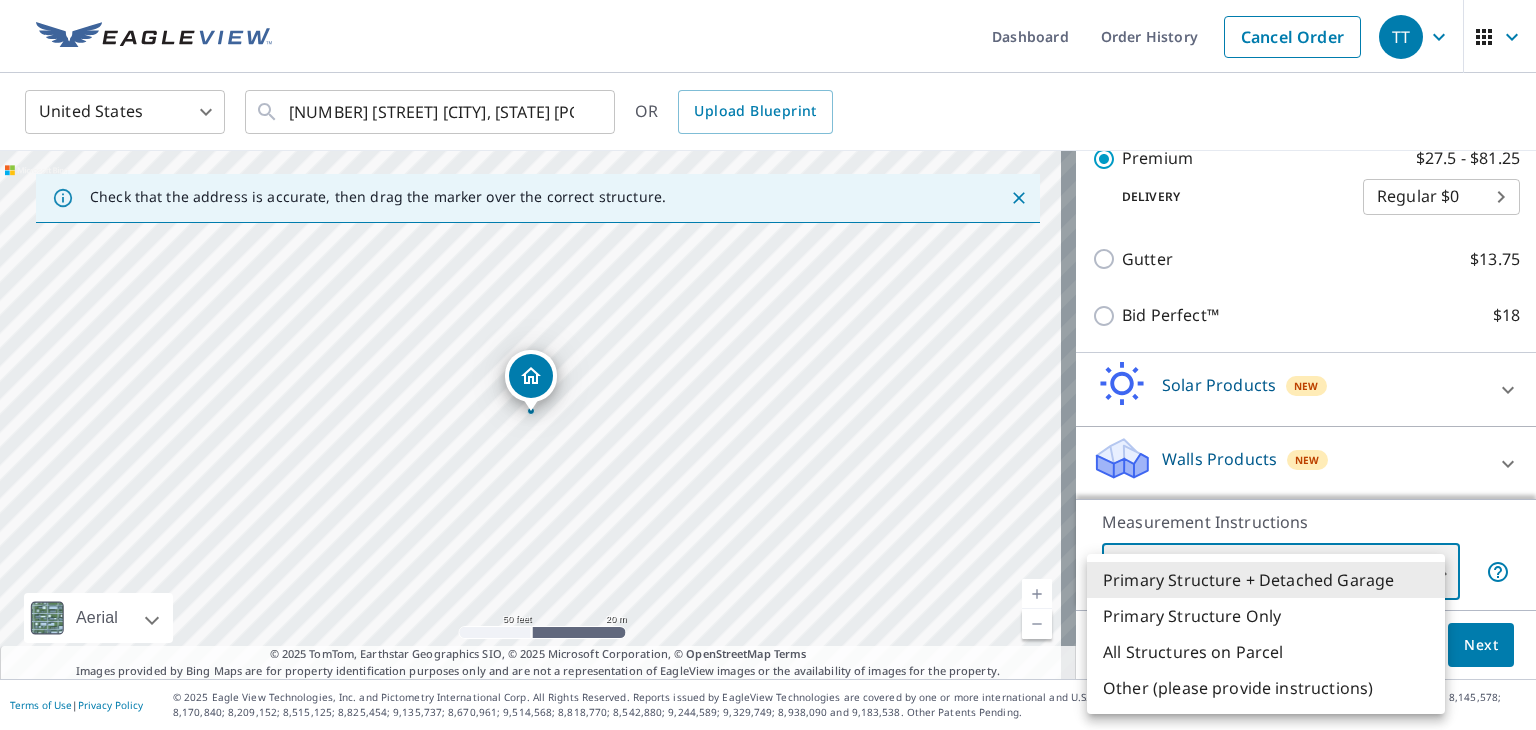 type on "2" 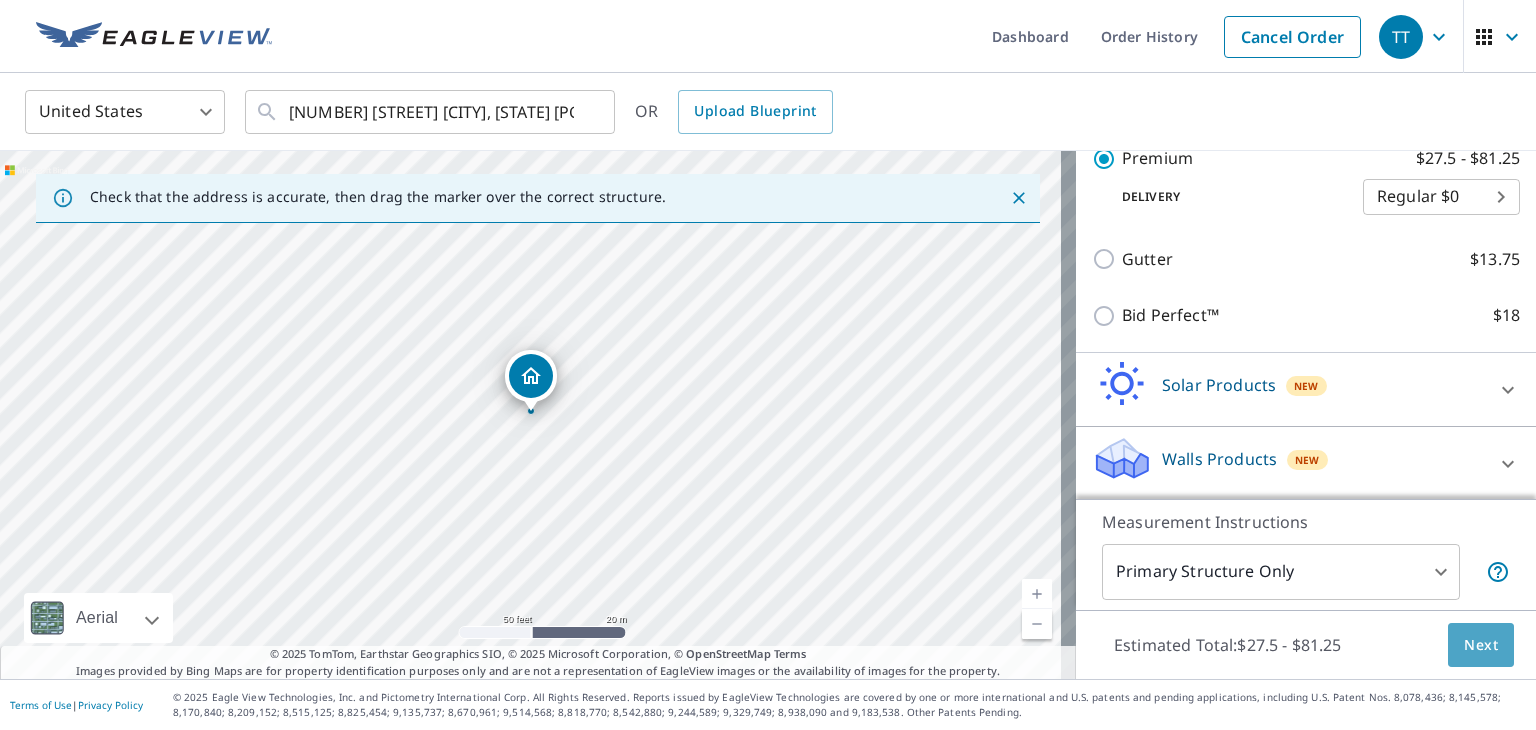 click on "Next" at bounding box center (1481, 645) 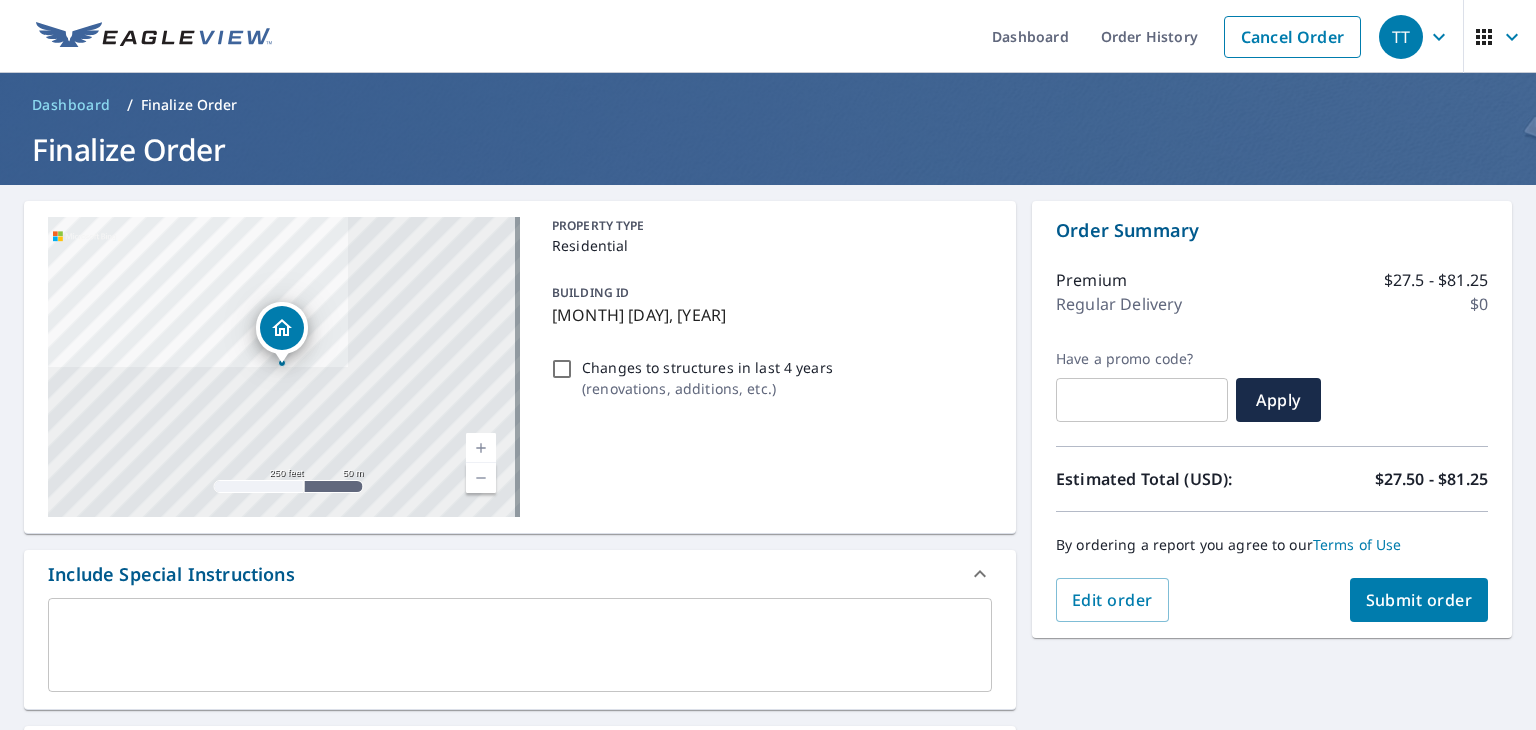 click on "Submit order" at bounding box center (1419, 600) 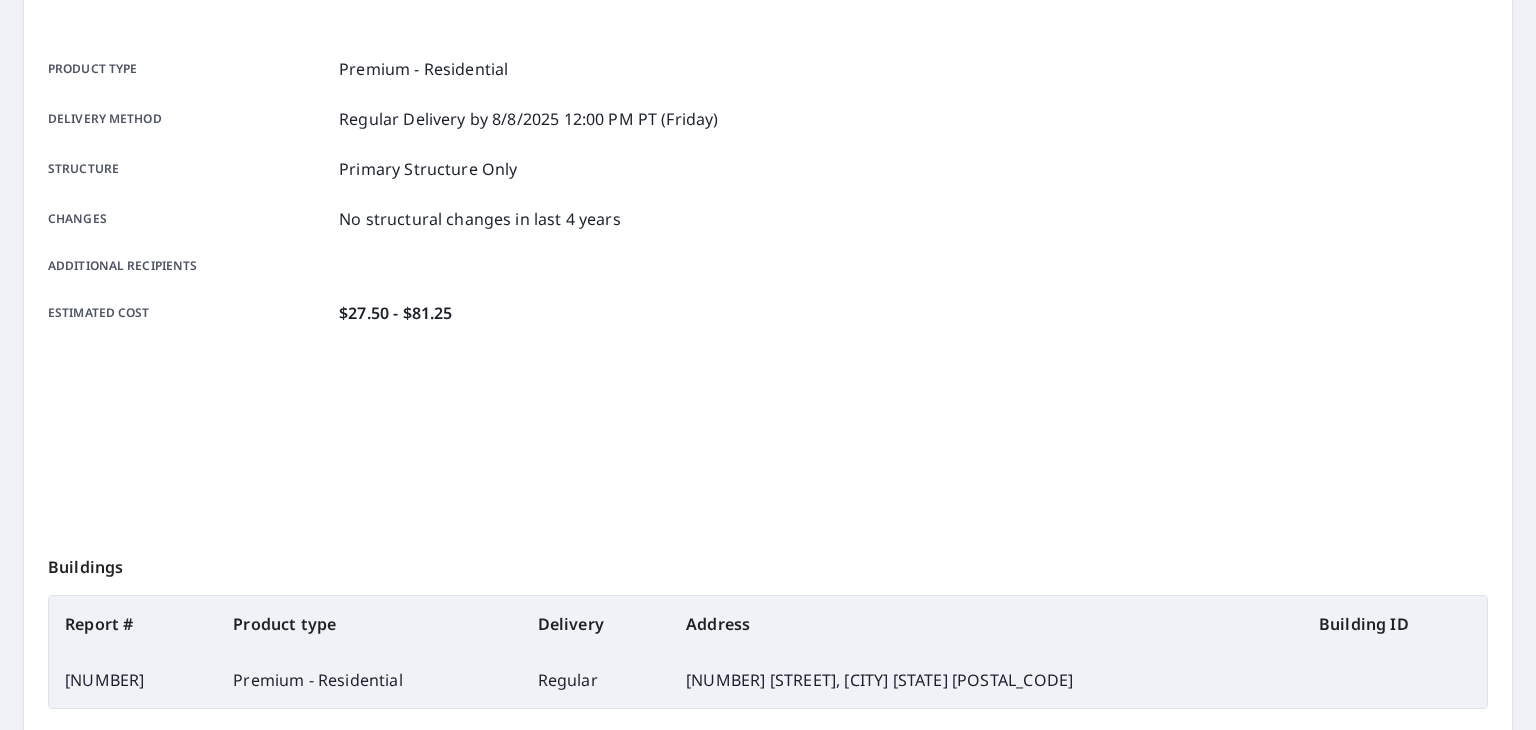 scroll, scrollTop: 446, scrollLeft: 0, axis: vertical 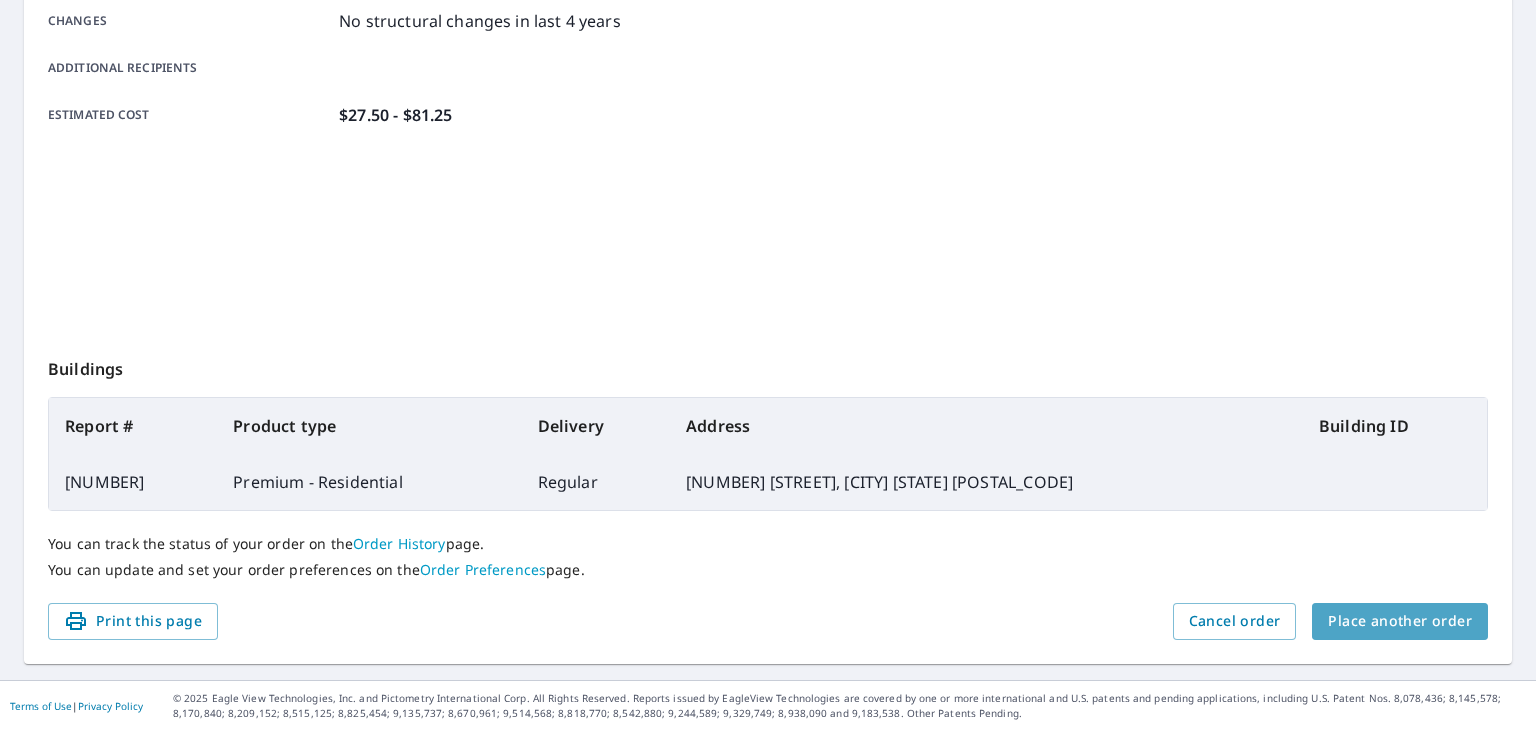 click on "Place another order" at bounding box center (1400, 621) 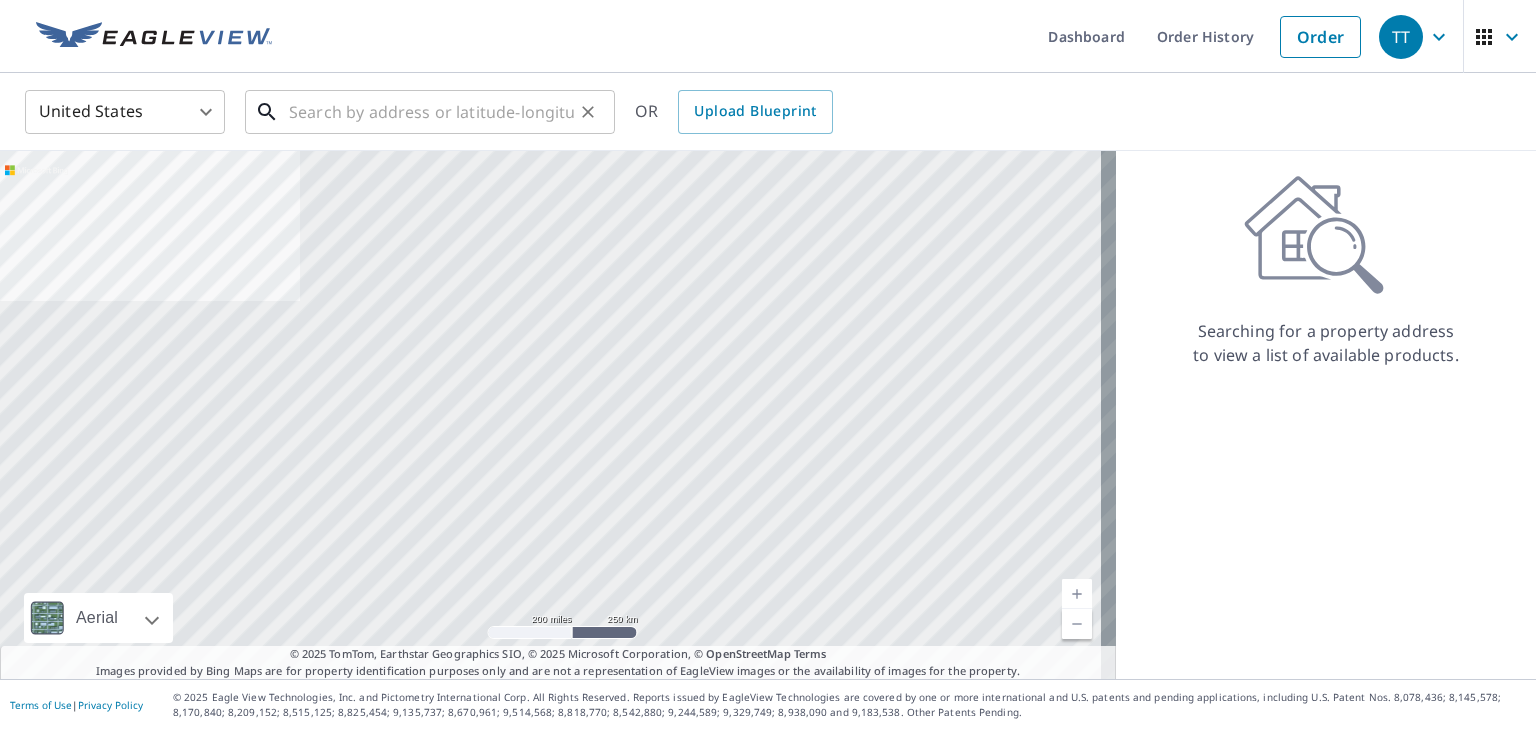 click at bounding box center [431, 112] 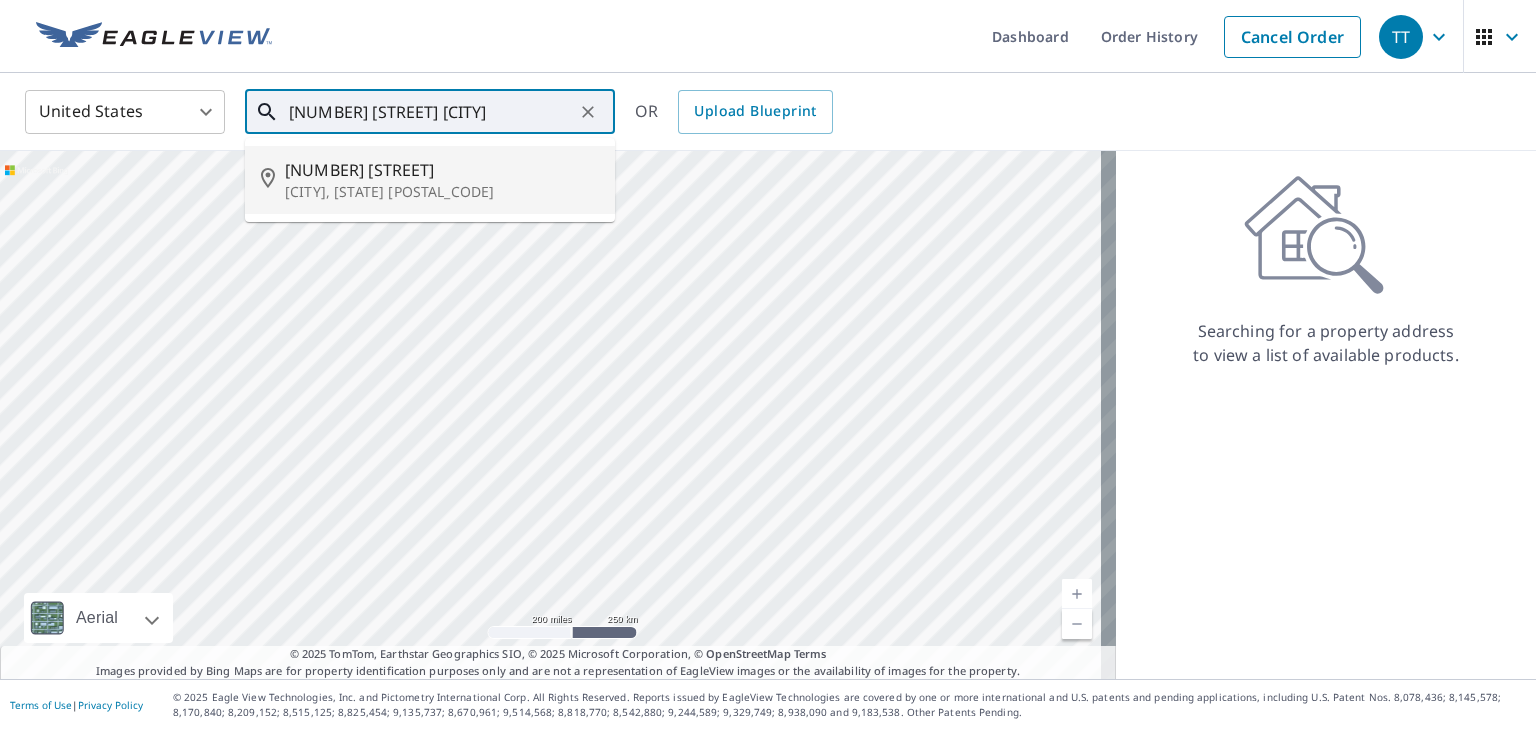 click on "[NUMBER] [STREET]" at bounding box center [442, 170] 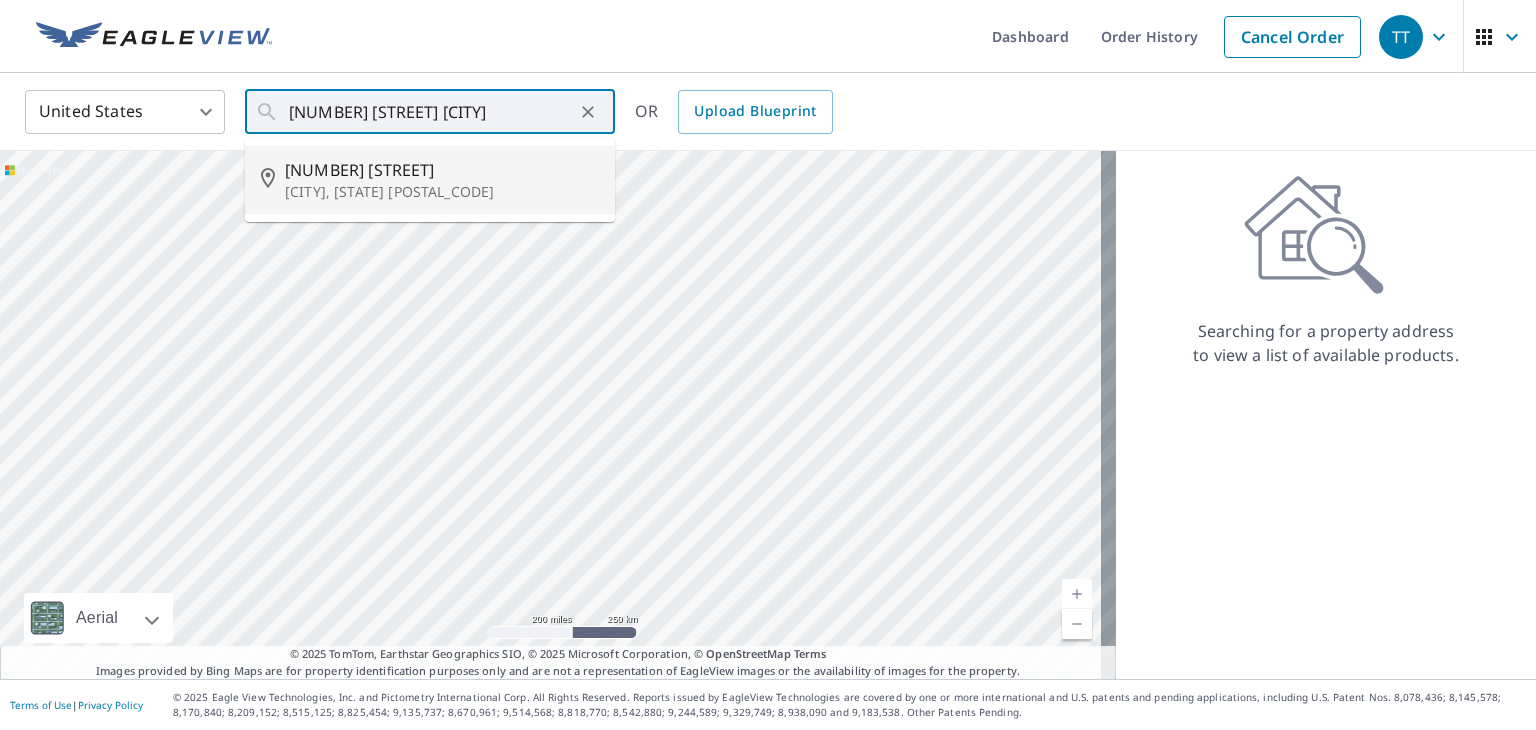type on "[NUMBER] [STREET] [CITY], [STATE] [POSTAL_CODE]" 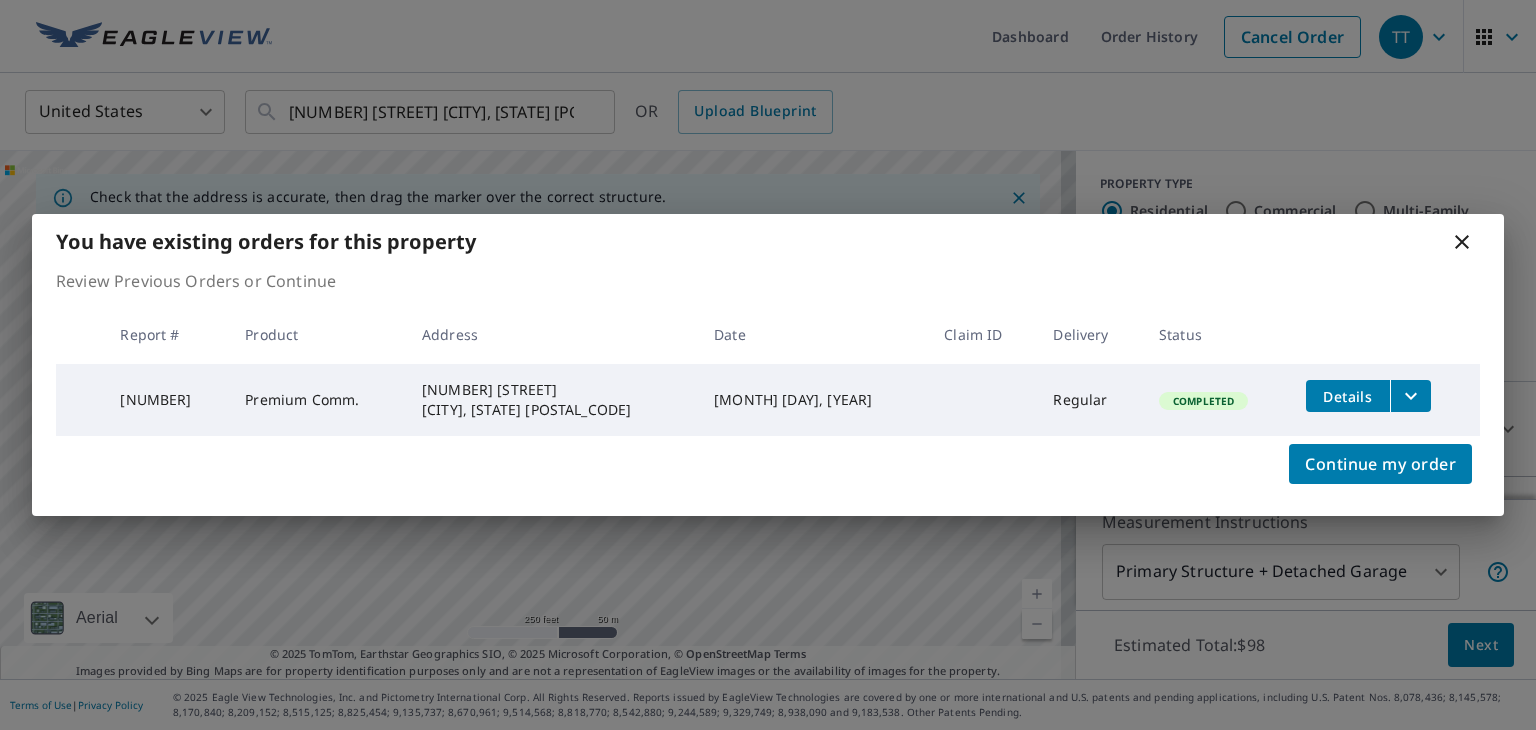 click on "[NUMBER] [STREET]
[CITY], [STATE] [POSTAL_CODE]" at bounding box center [552, 400] 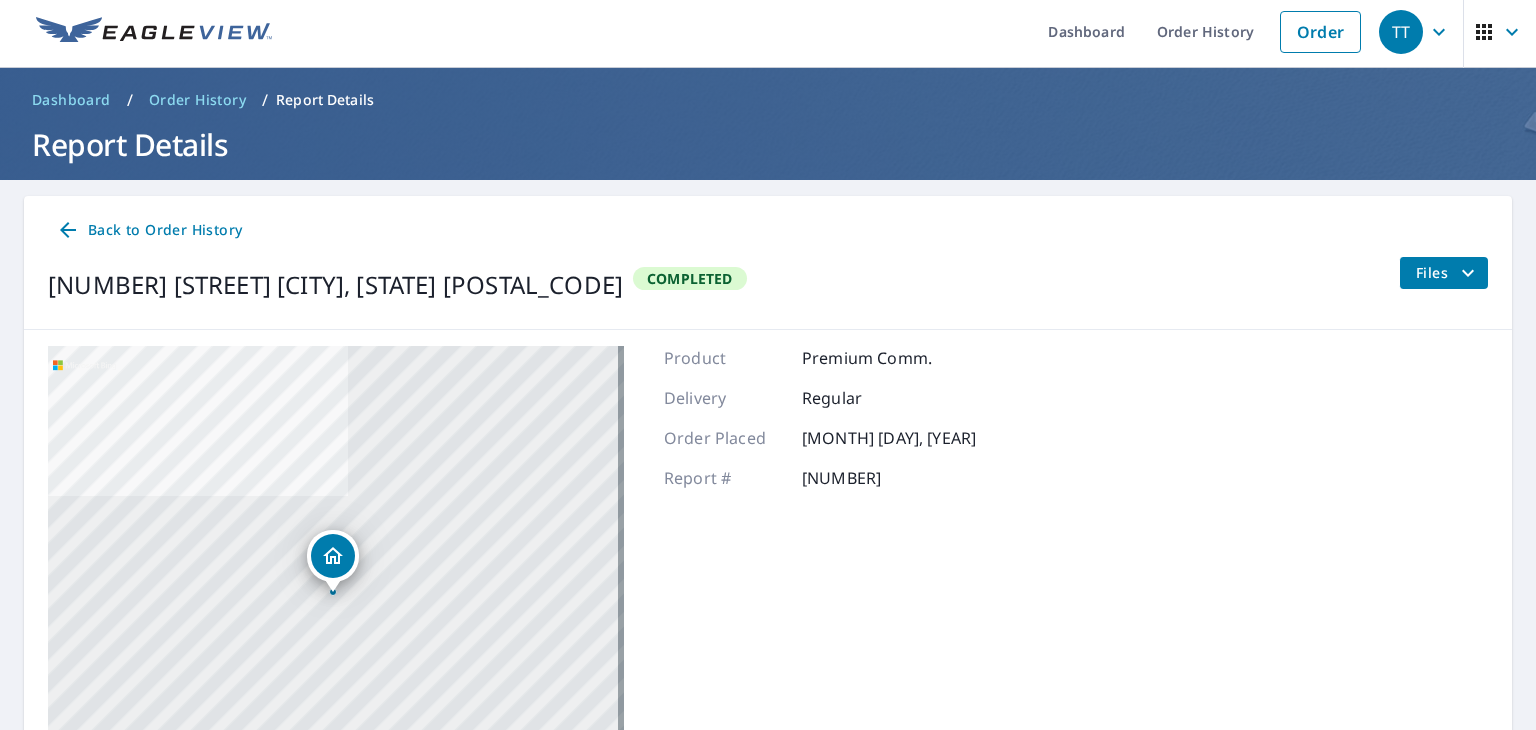 scroll, scrollTop: 3, scrollLeft: 0, axis: vertical 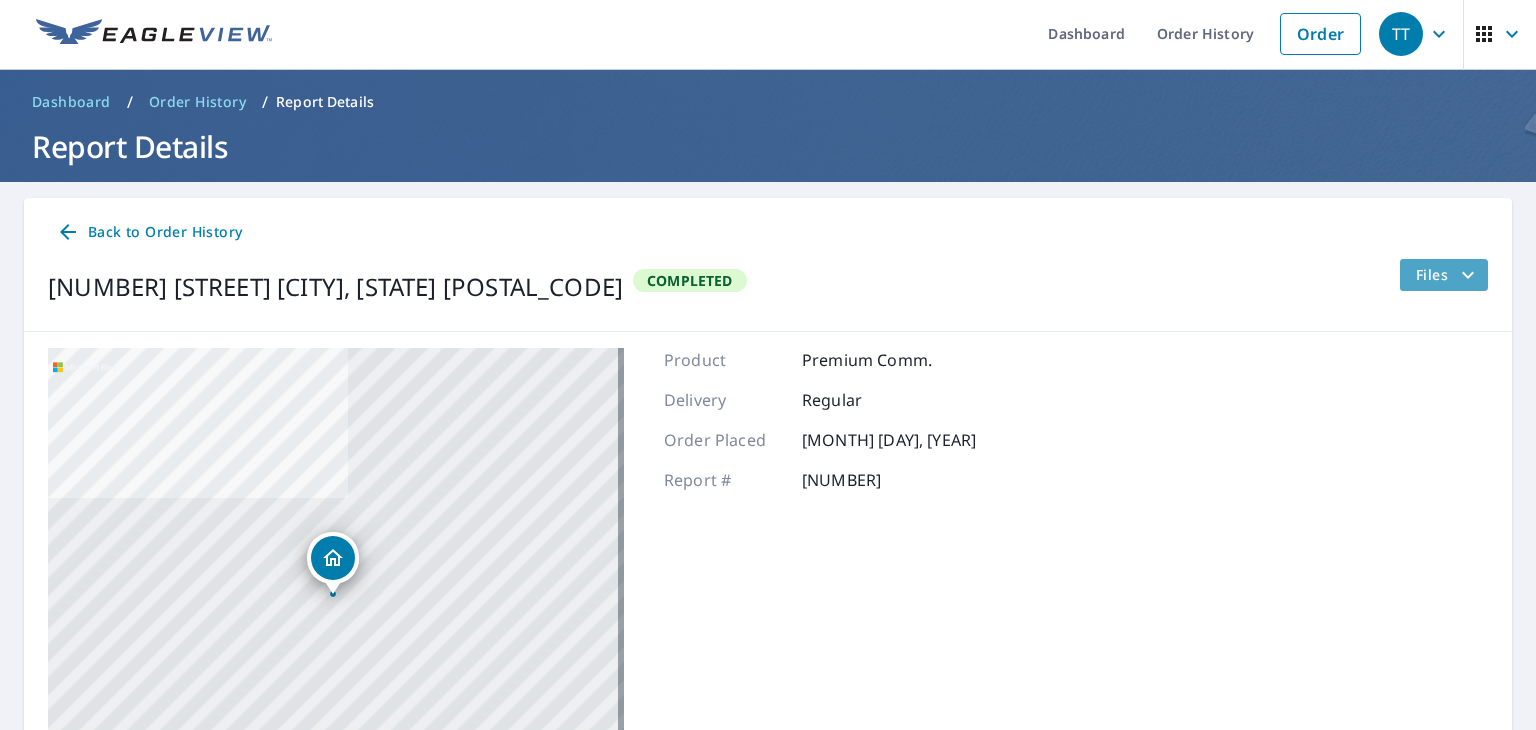 click on "Files" at bounding box center [1448, 275] 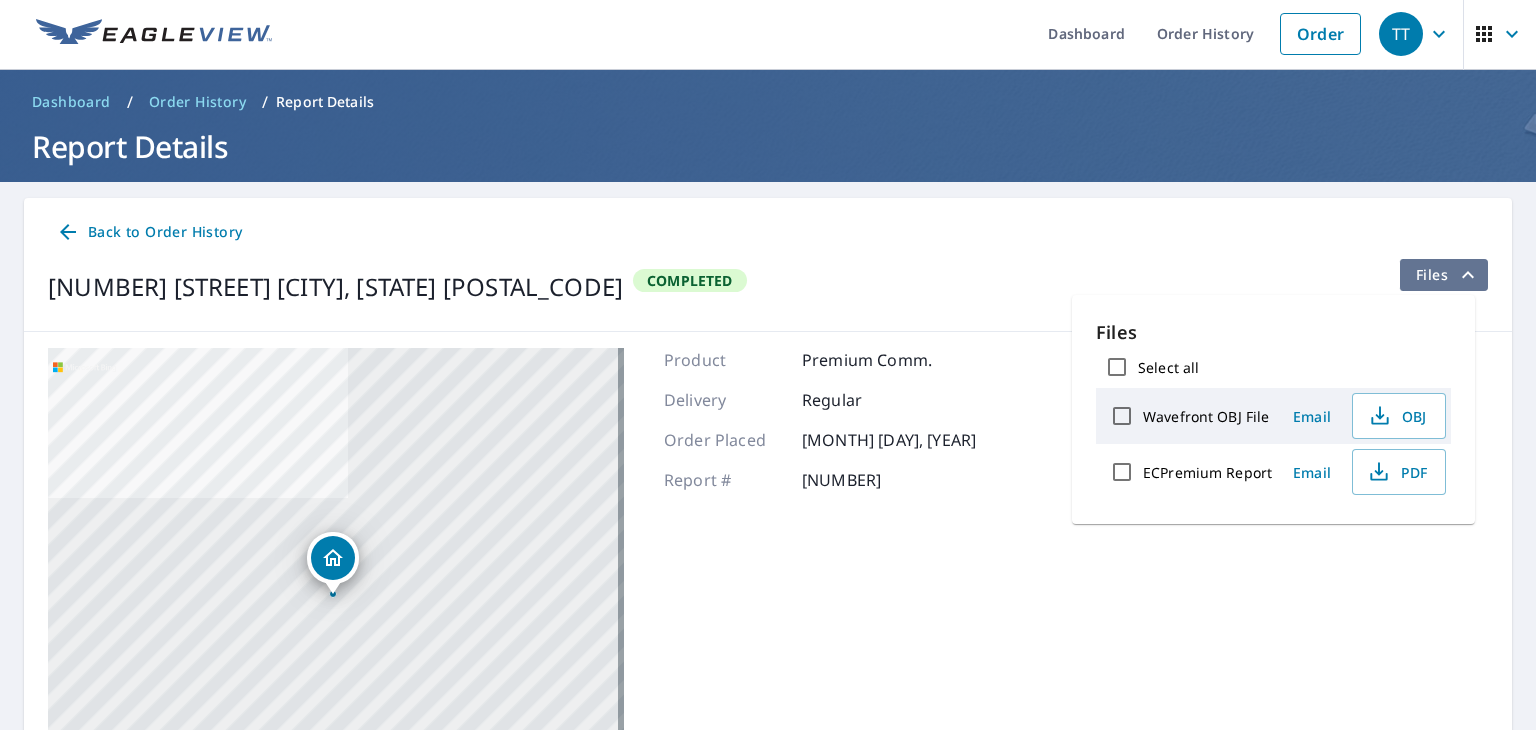 click on "Files" at bounding box center [1448, 275] 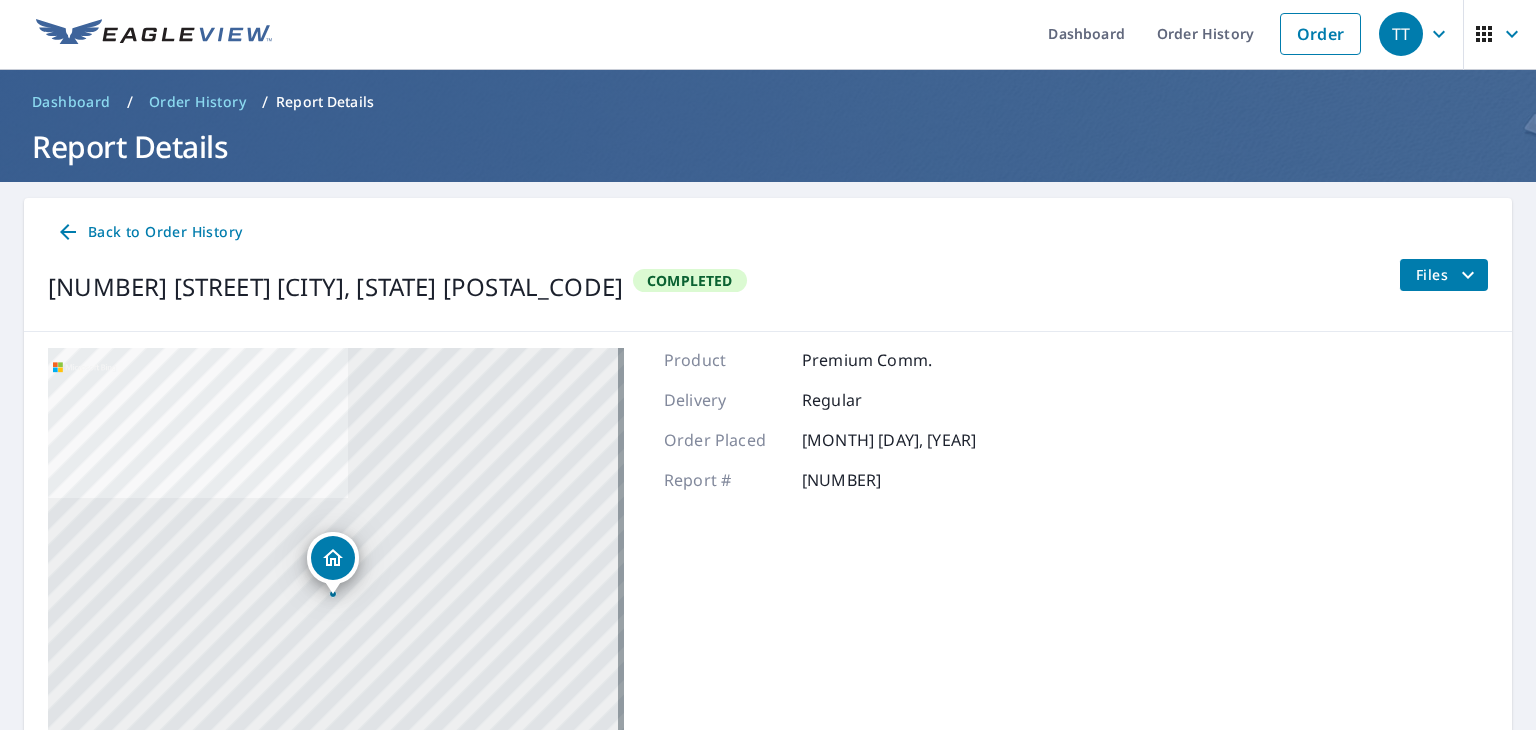 click on "[NUMBER] [STREET] [CITY], [STATE] [POSTAL_CODE] [POSTAL_CODE] Aerial Road A standard road map Aerial A detailed look from above Labels Labels © [YEAR] TomTom, © Vexcel Imaging, © [YEAR] Microsoft Corporation,  © OpenStreetMap Terms Product Premium Comm. Delivery Regular Order Placed [MONTH] [DAY], [YEAR] Report # [NUMBER]" at bounding box center [768, 598] 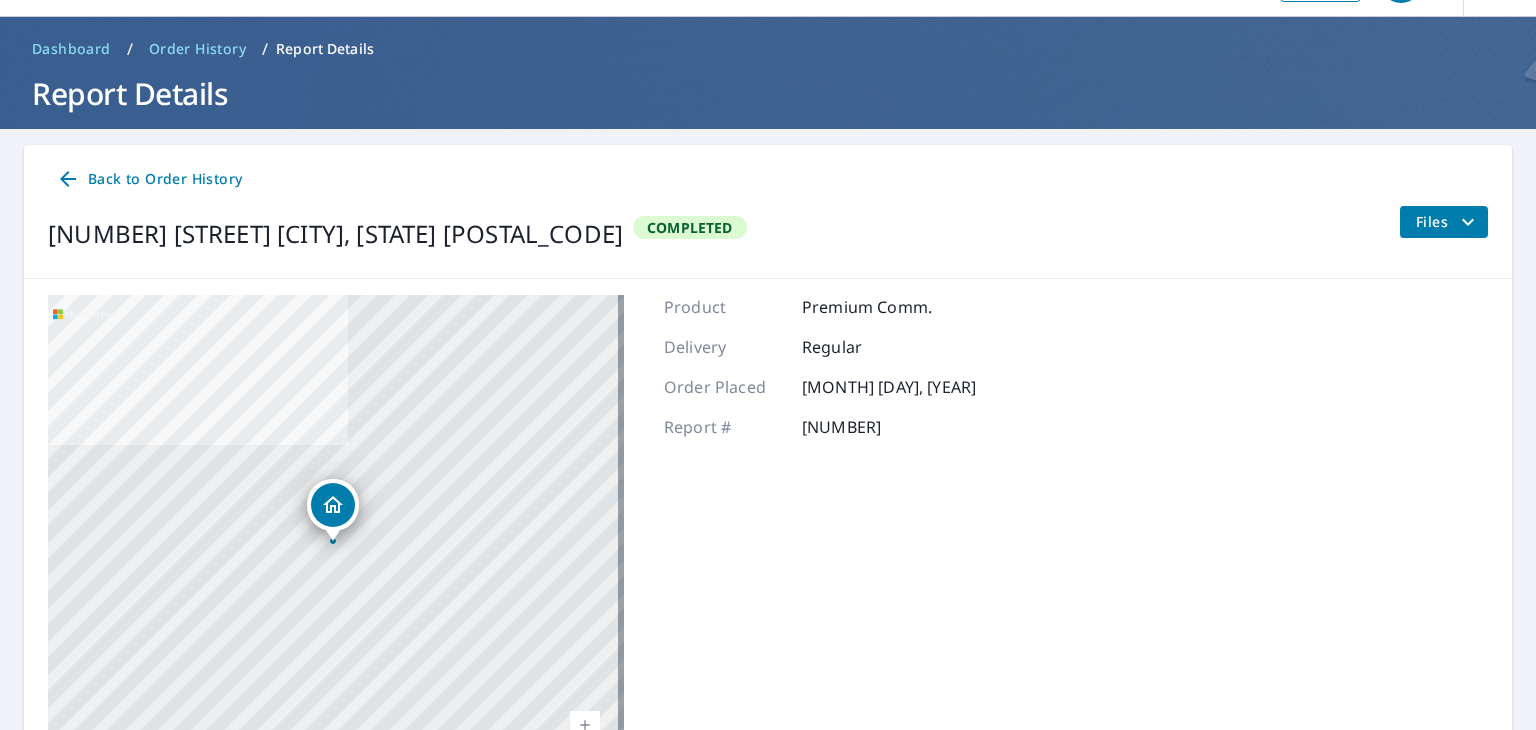 scroll, scrollTop: 103, scrollLeft: 0, axis: vertical 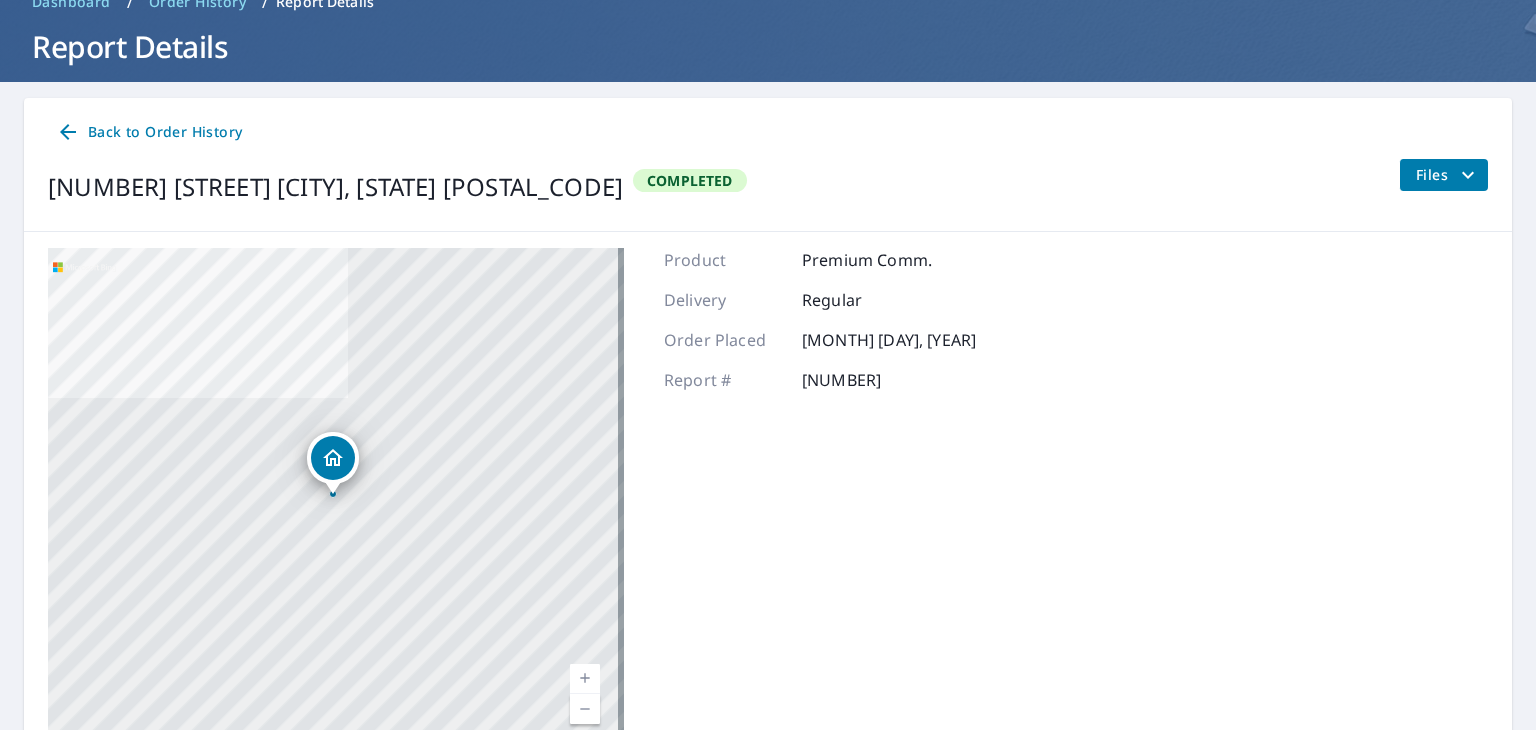 click on "Back to Order History" at bounding box center [149, 132] 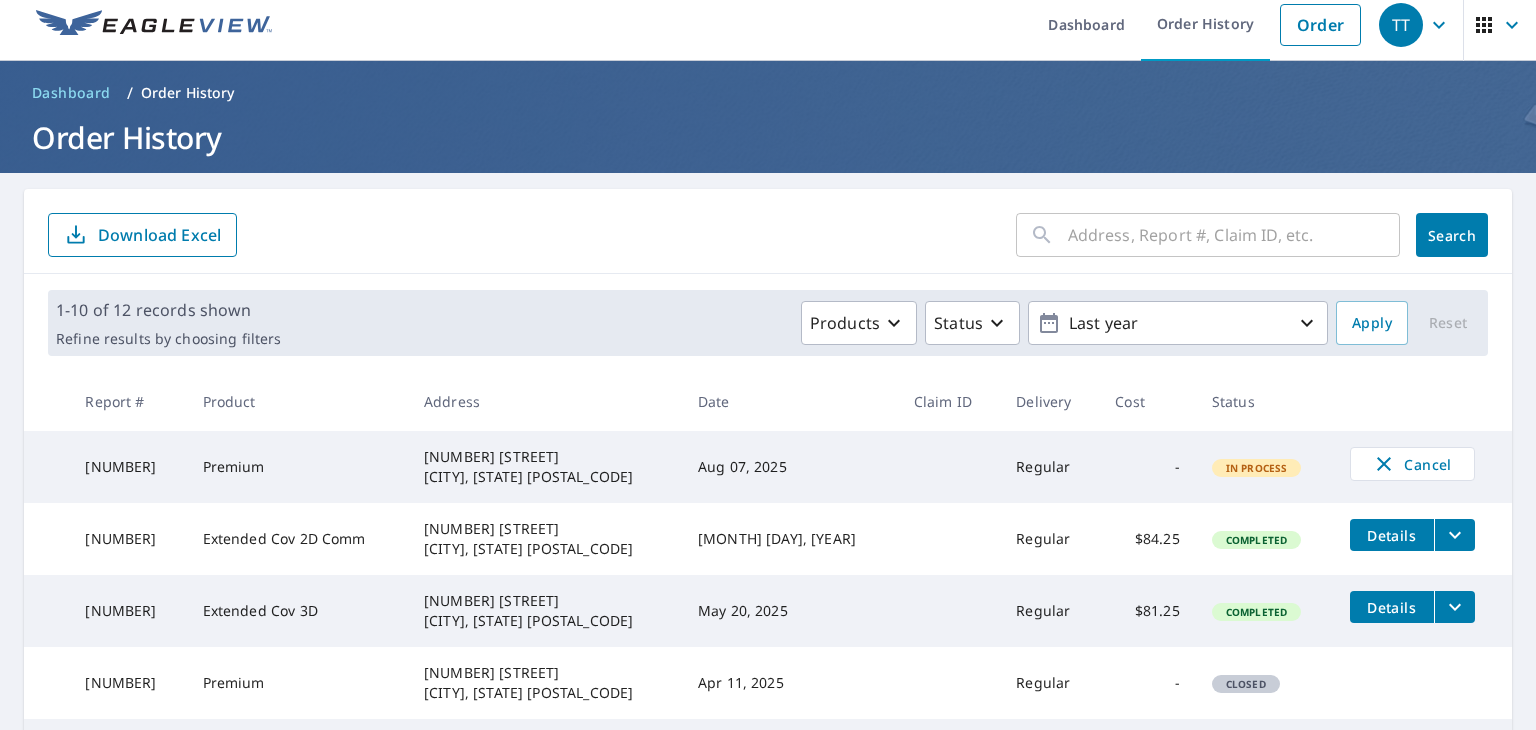 scroll, scrollTop: 0, scrollLeft: 0, axis: both 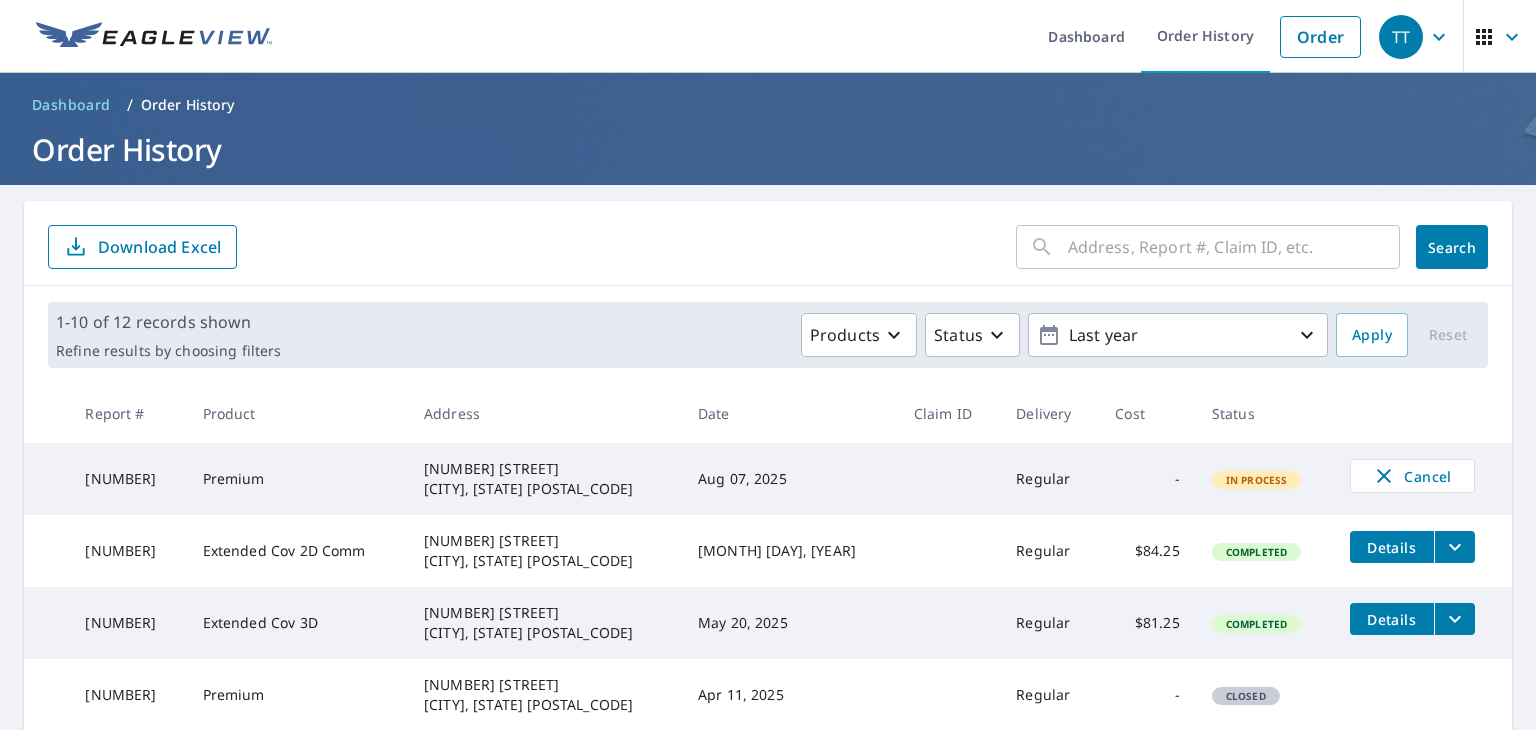 click at bounding box center [1234, 247] 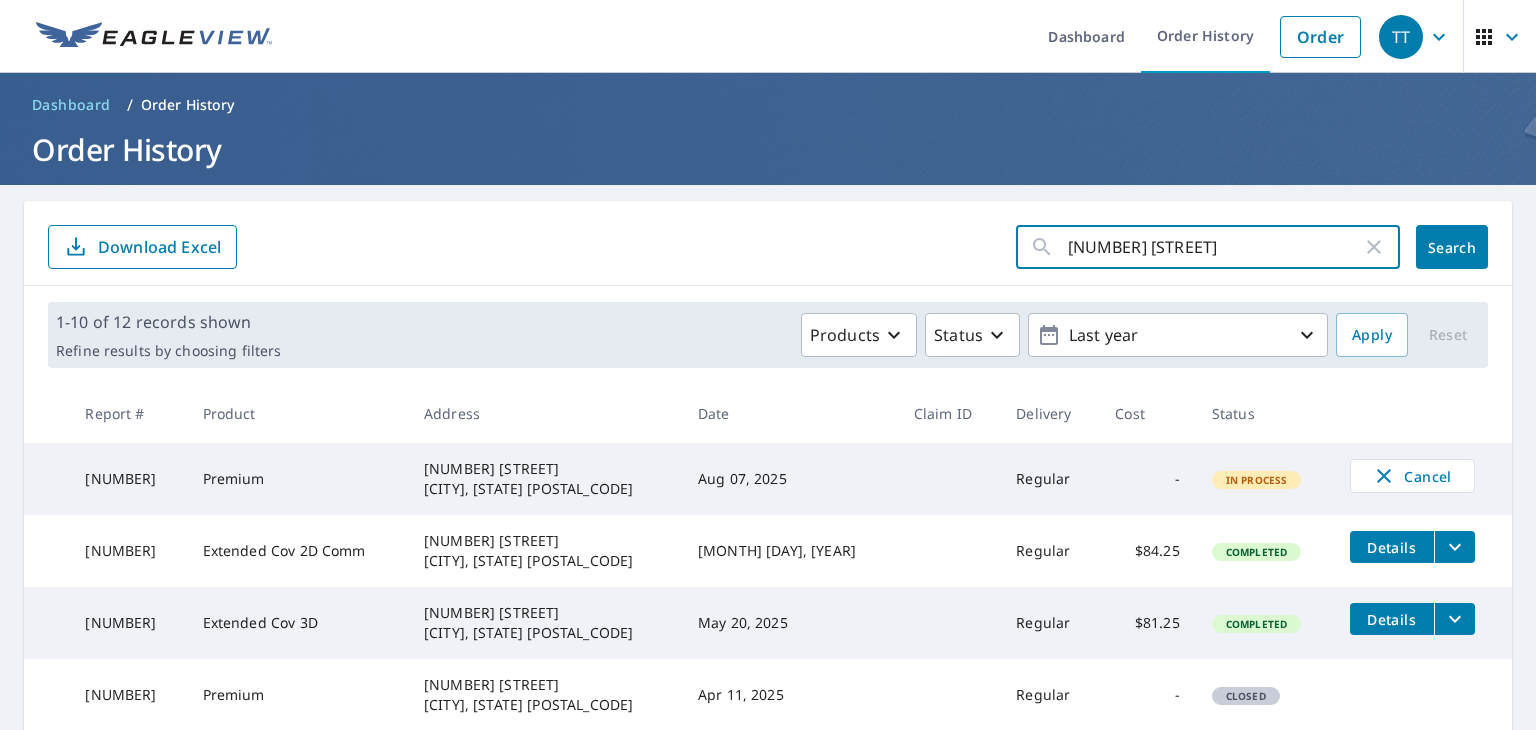 type on "[NUMBER] [STREET]" 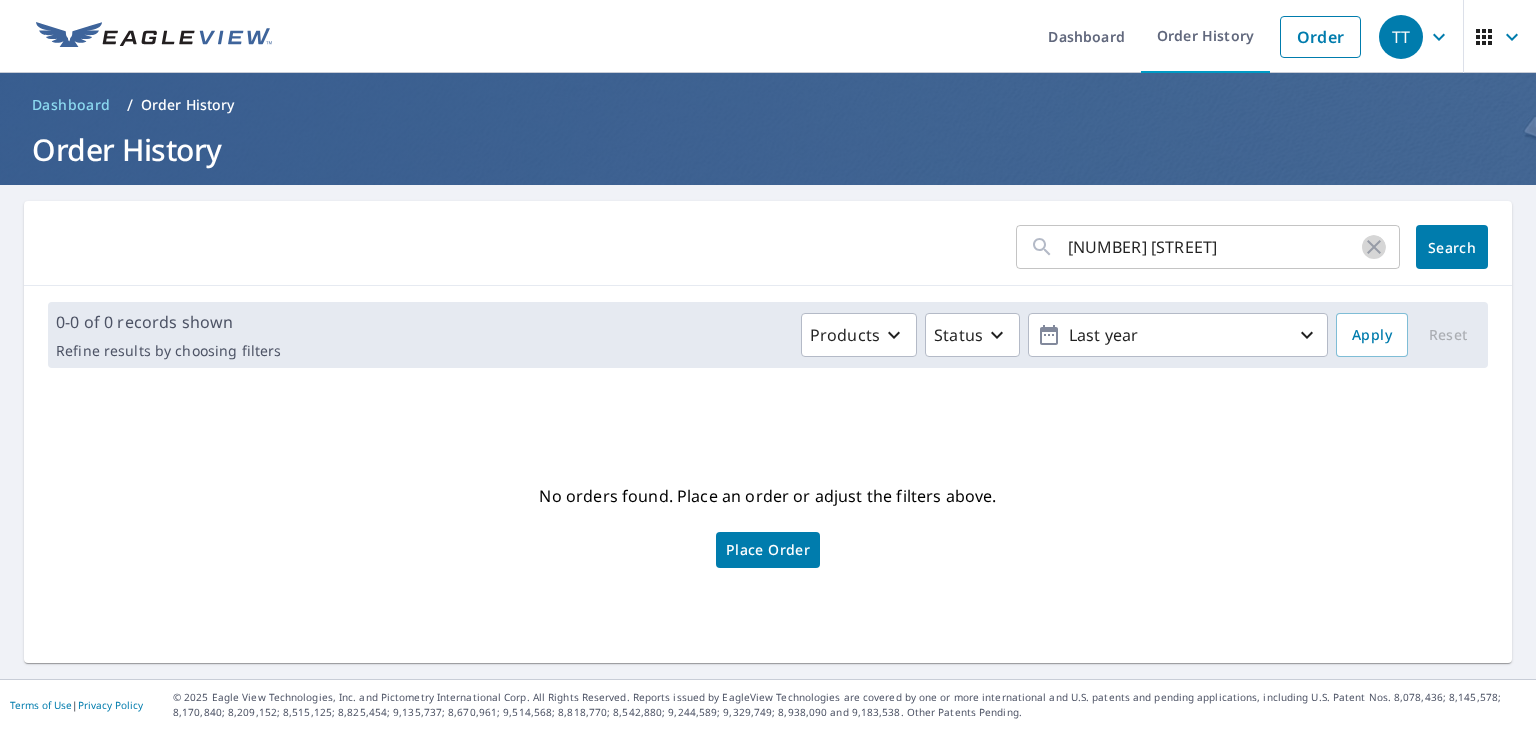 click 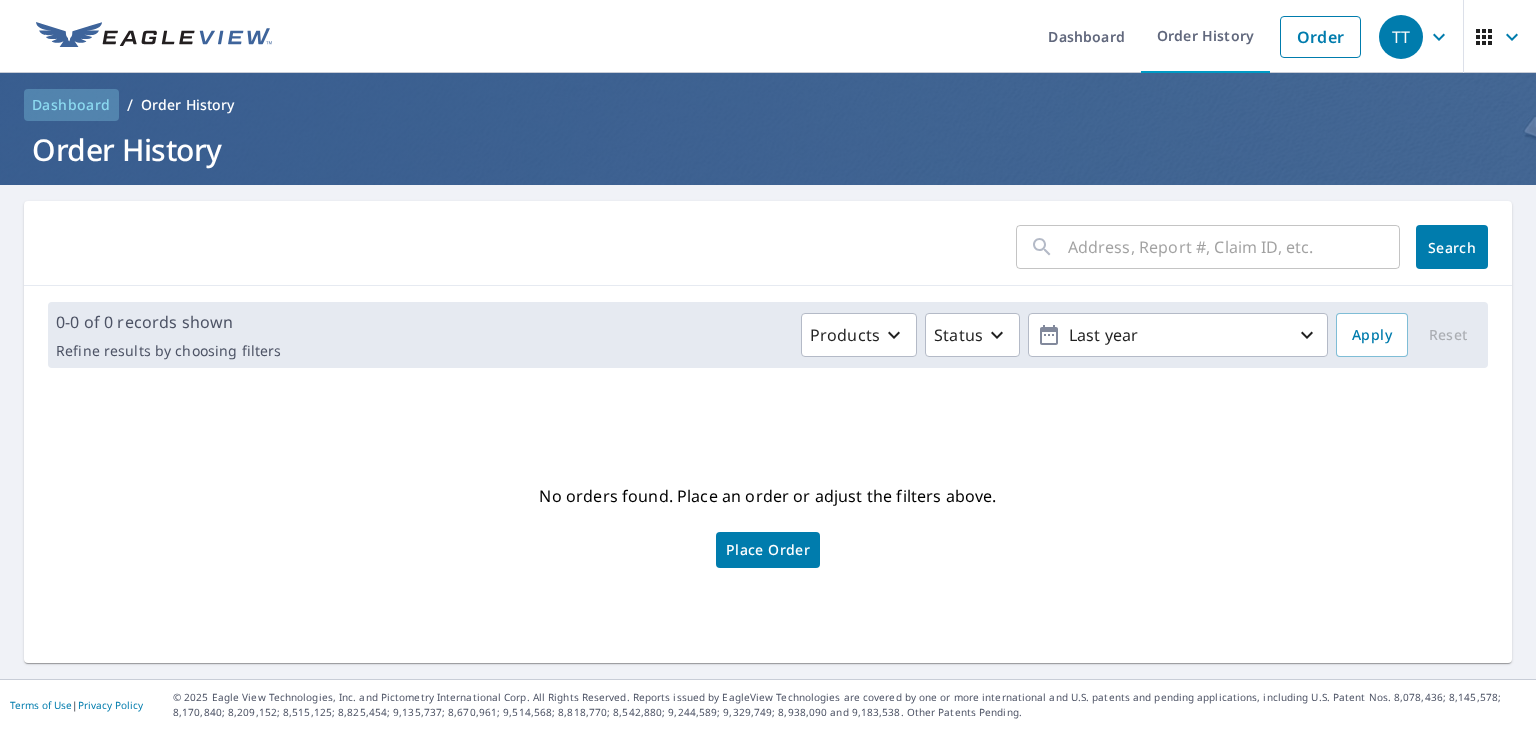 click on "Dashboard" at bounding box center (71, 105) 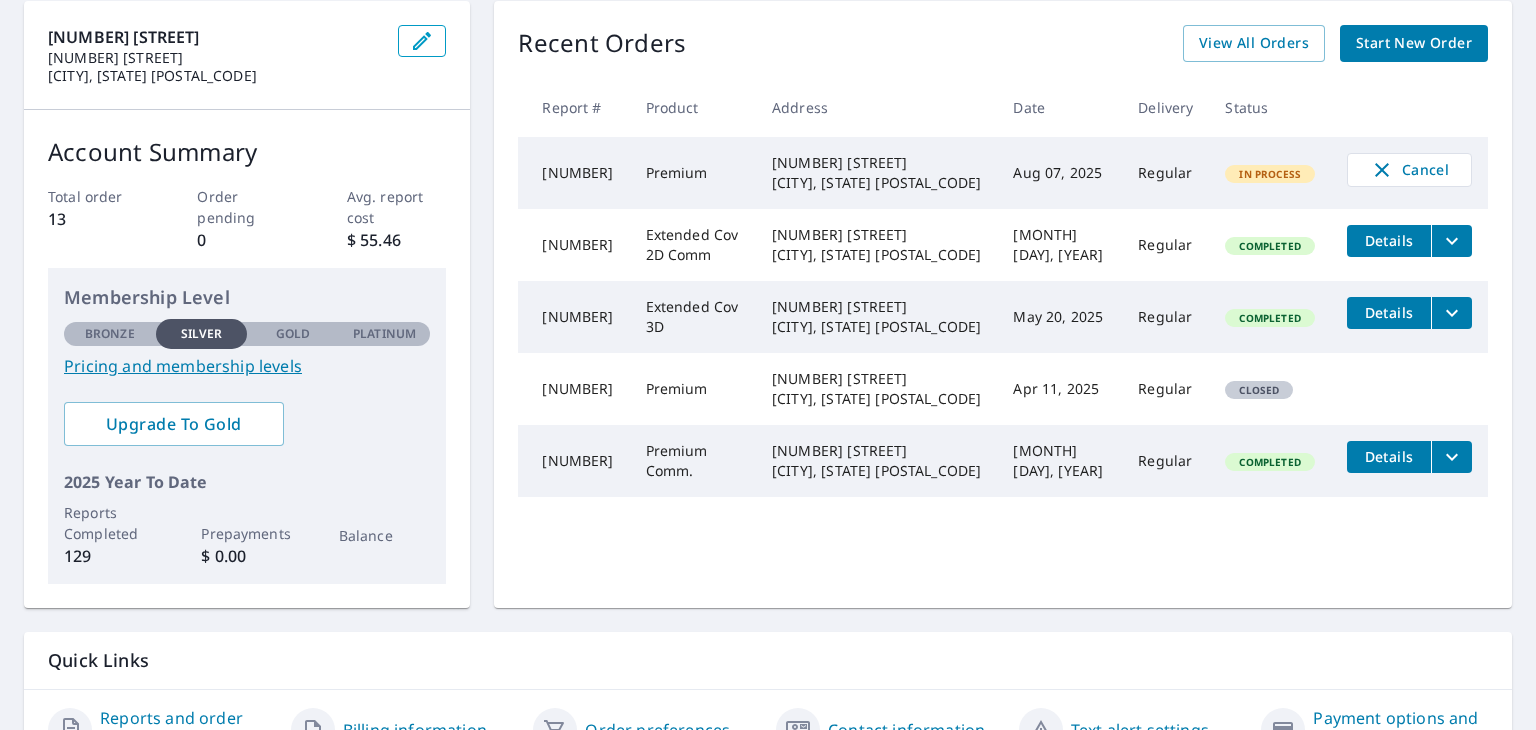 scroll, scrollTop: 106, scrollLeft: 0, axis: vertical 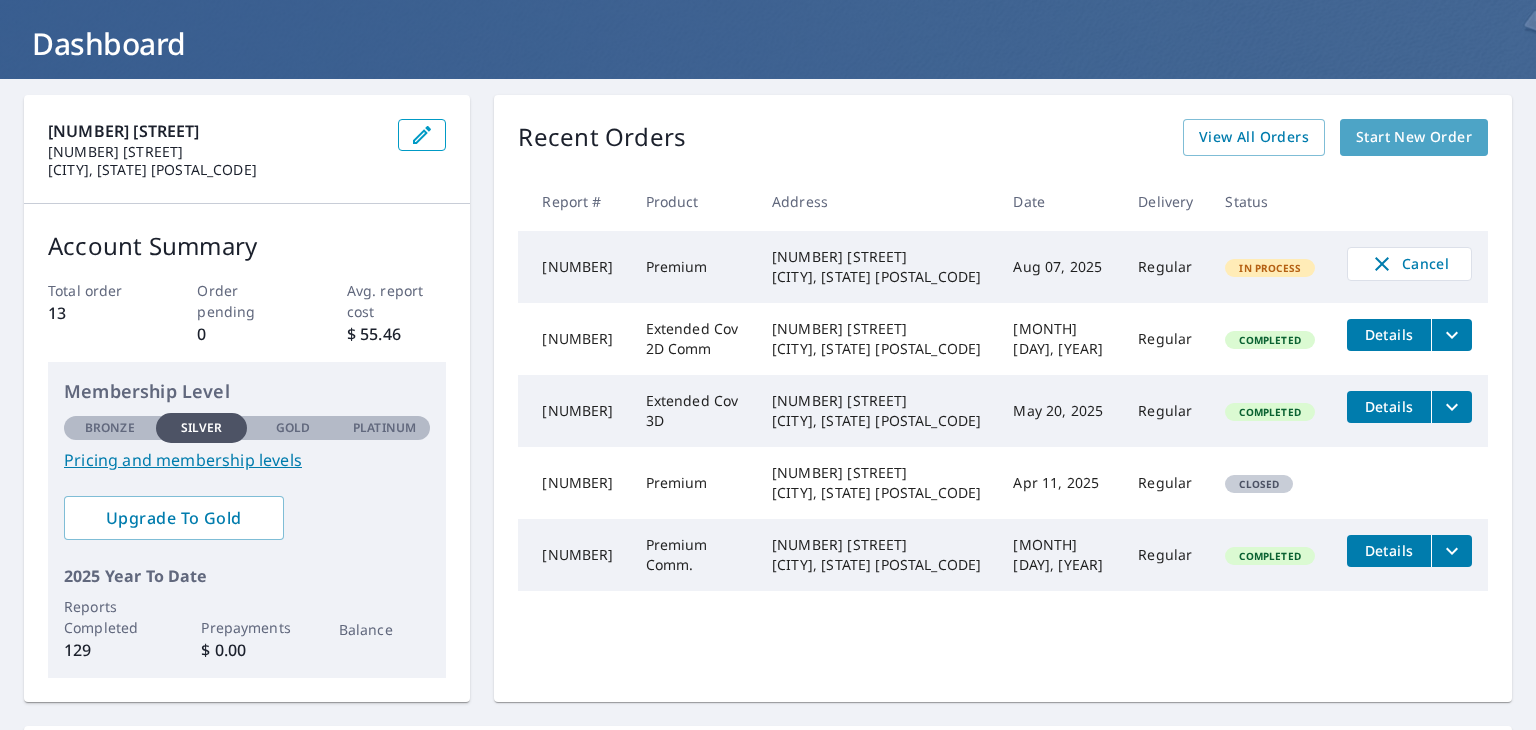click on "Start New Order" at bounding box center [1414, 137] 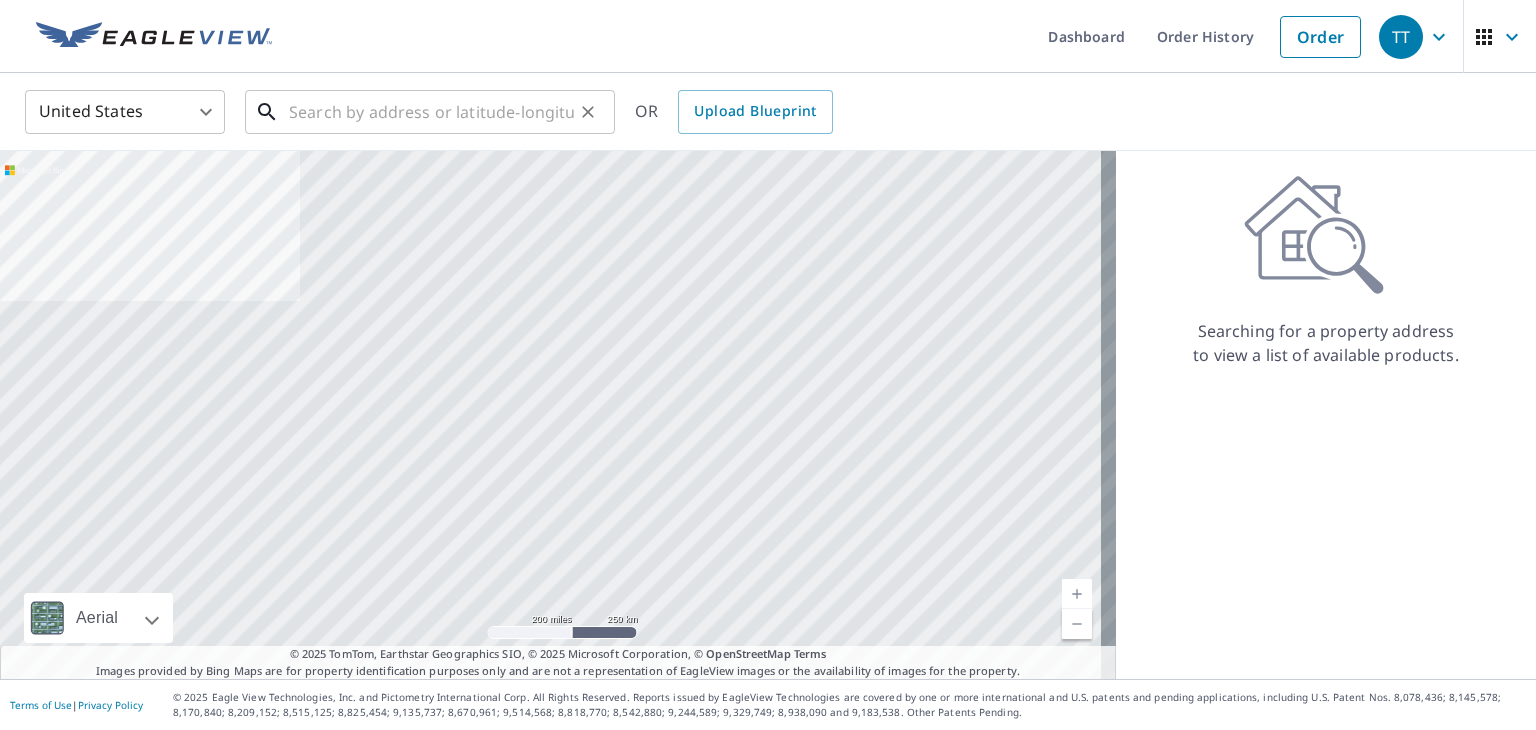 click at bounding box center [431, 112] 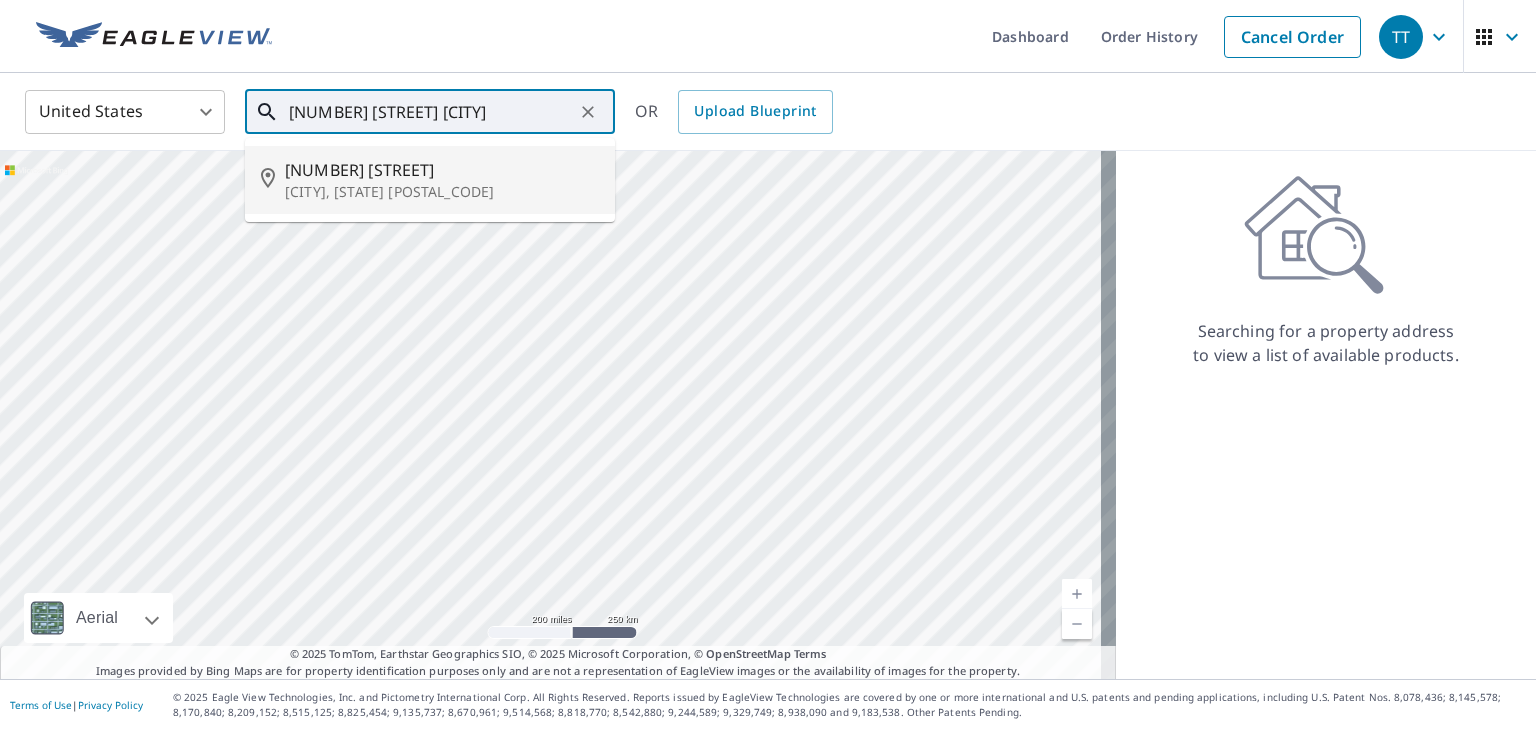 click on "[NUMBER] [STREET]" at bounding box center [442, 170] 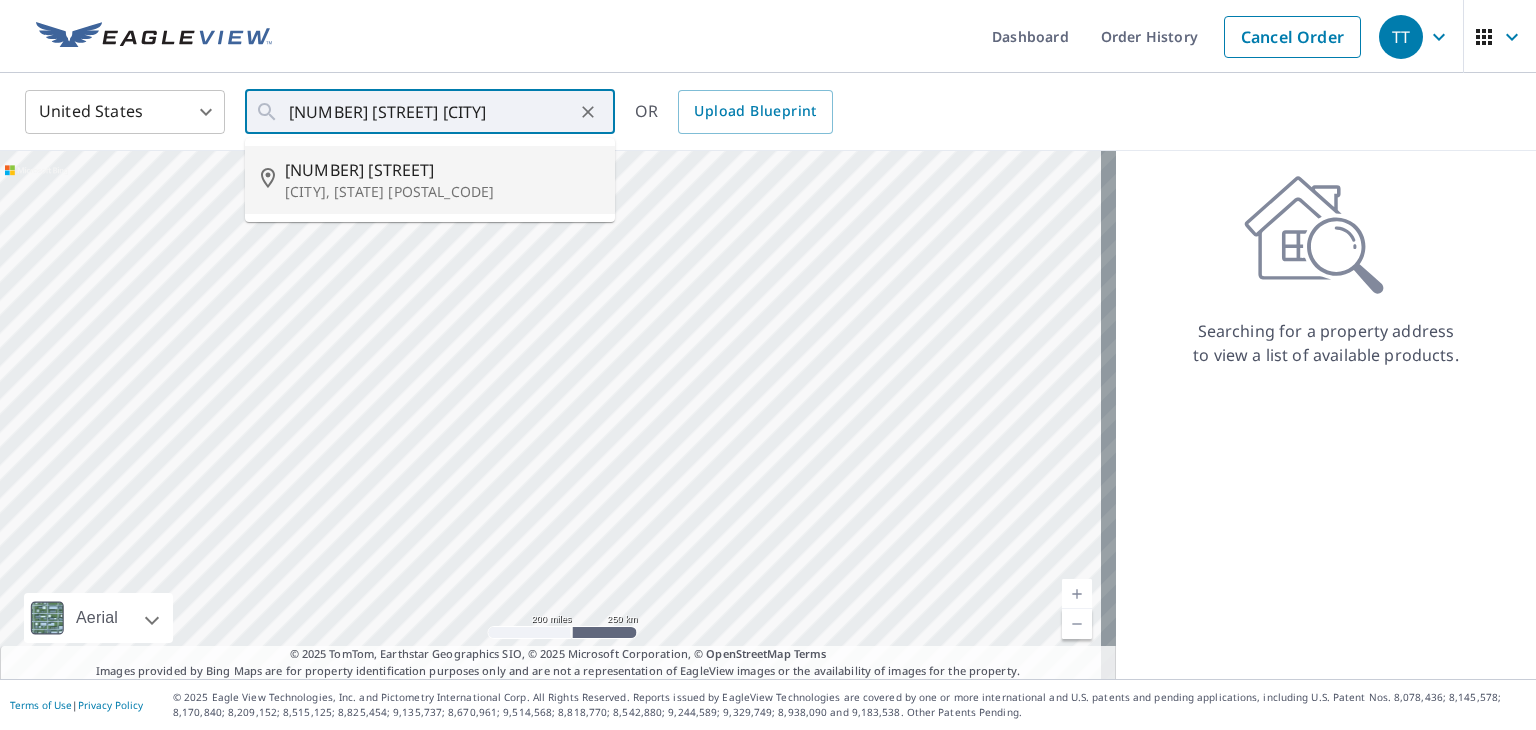 type on "[NUMBER] [STREET] [CITY], [STATE] [POSTAL_CODE]" 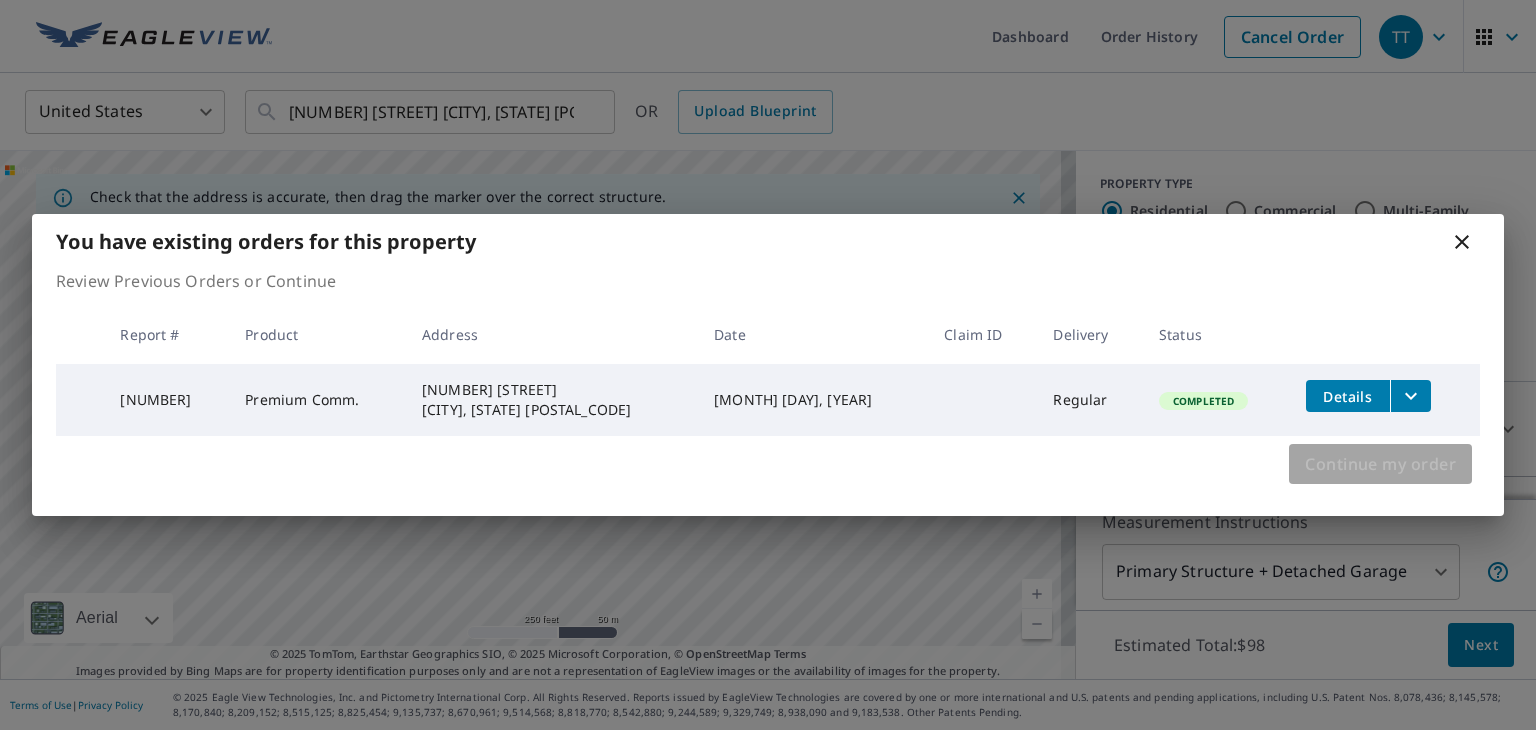 click on "Continue my order" at bounding box center [1380, 464] 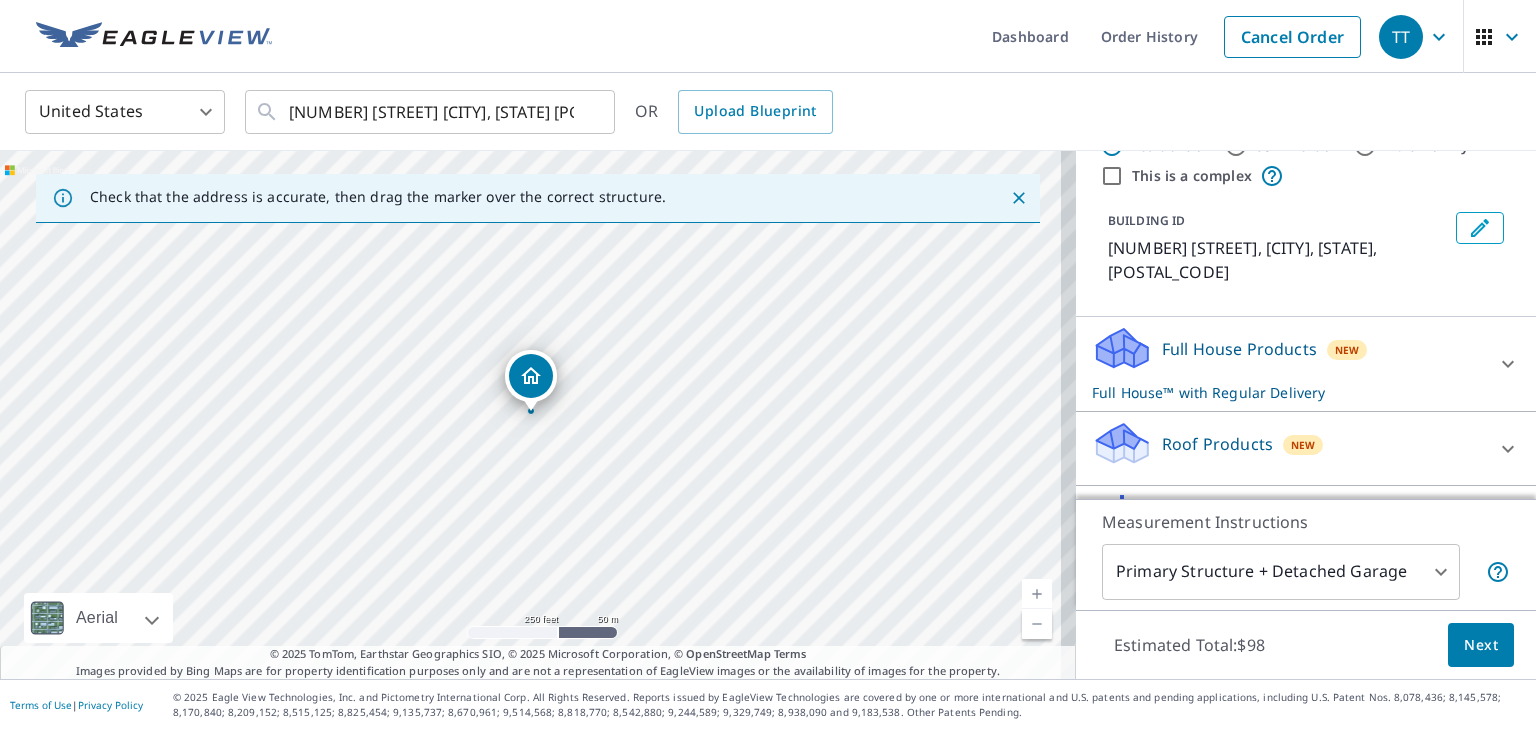scroll, scrollTop: 100, scrollLeft: 0, axis: vertical 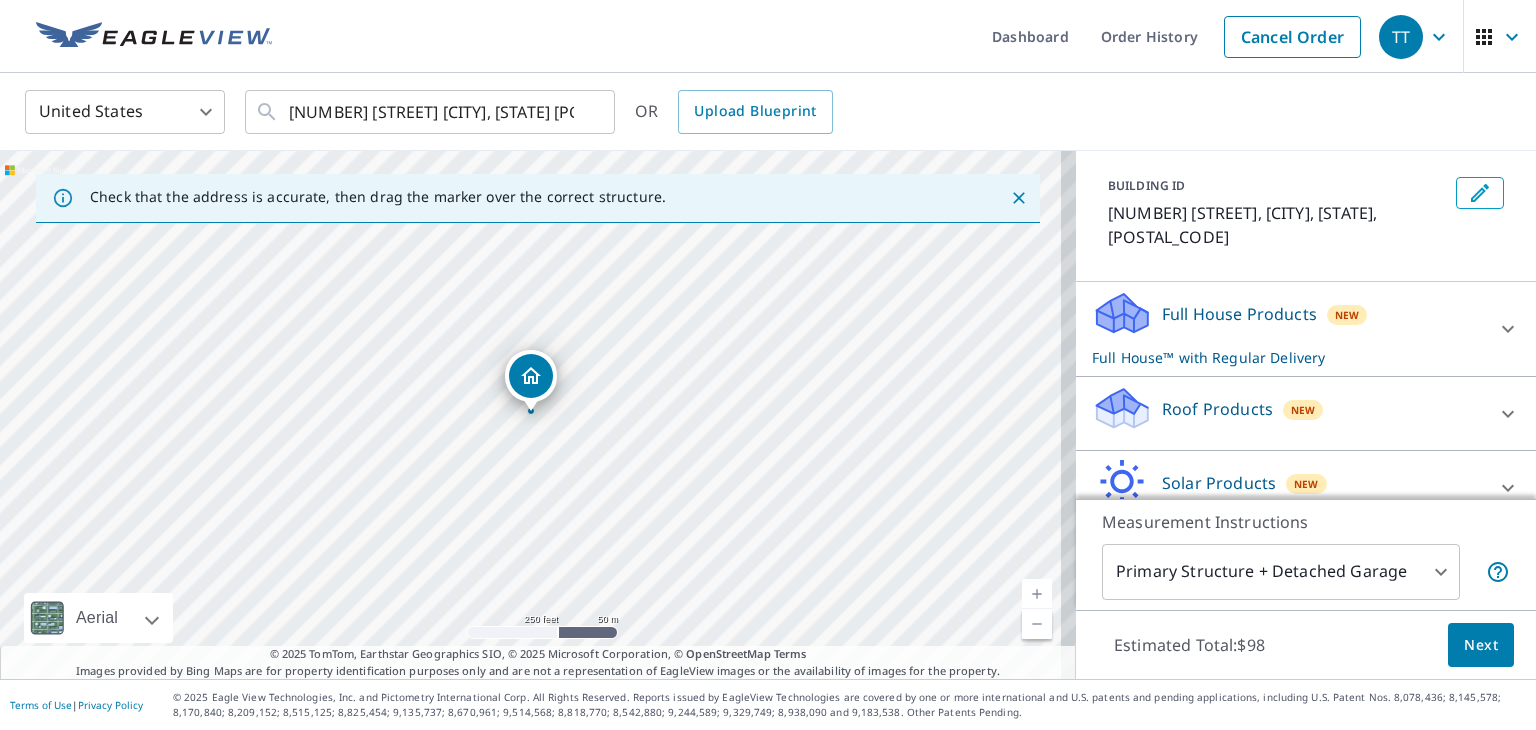 click on "Roof Products" at bounding box center [1217, 409] 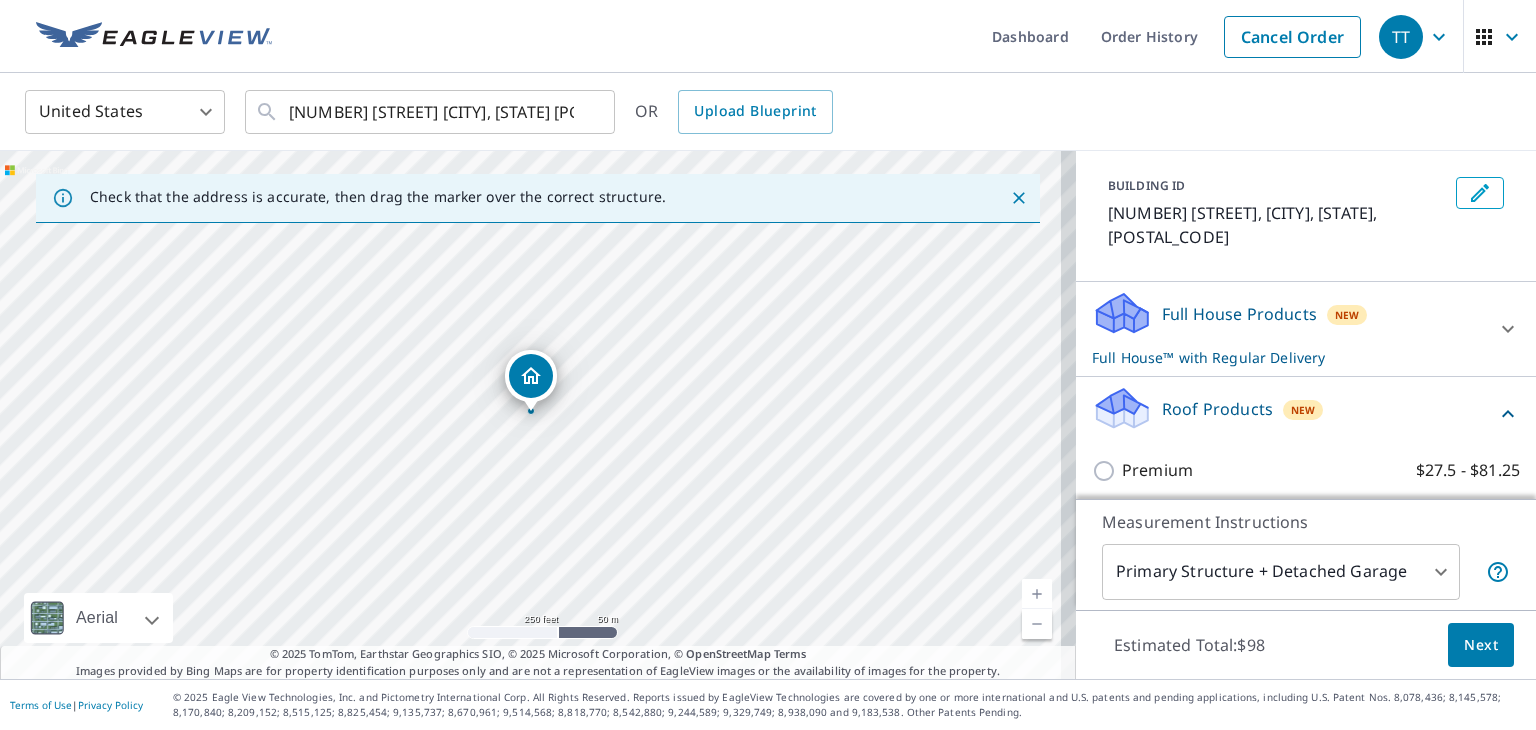 click on "Full House Products" at bounding box center (1239, 314) 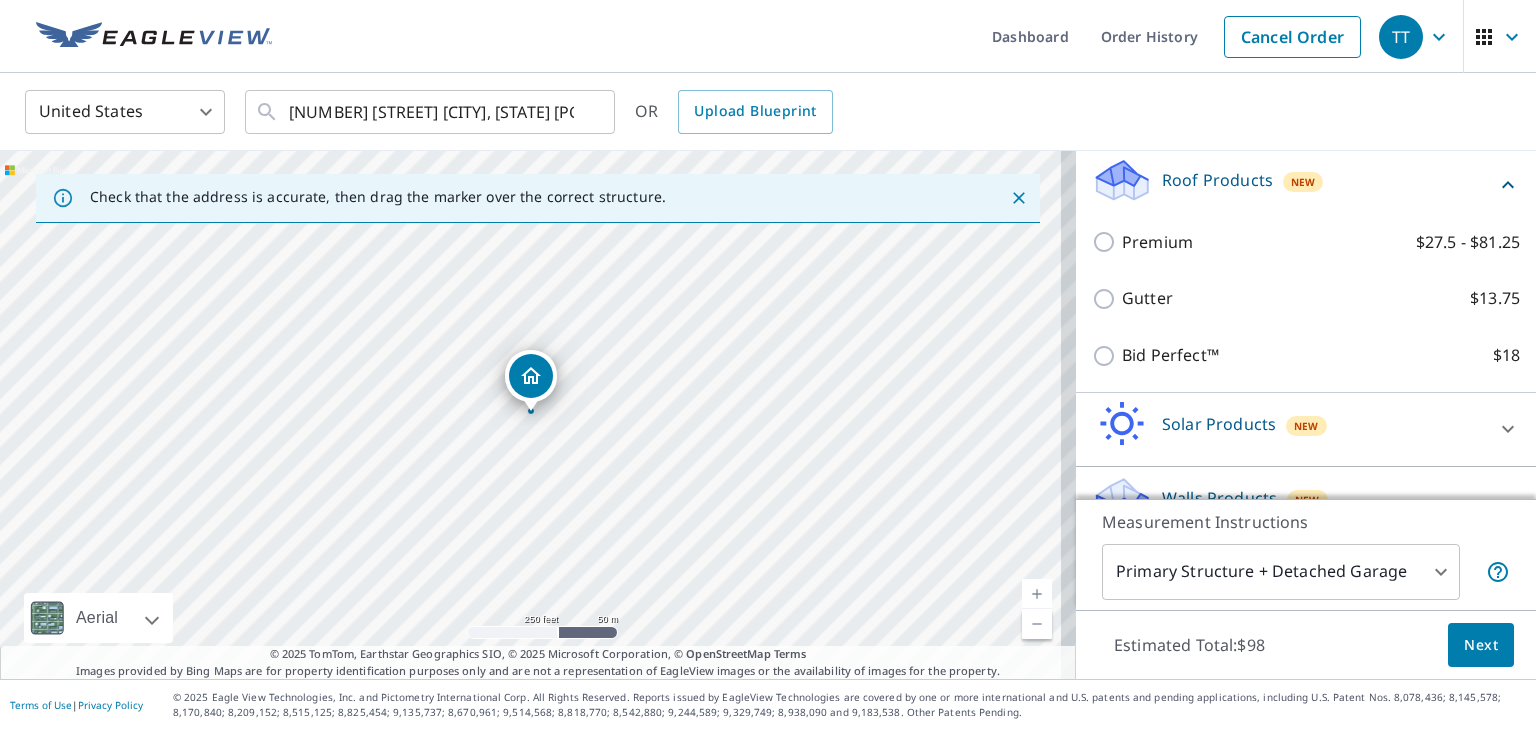 scroll, scrollTop: 444, scrollLeft: 0, axis: vertical 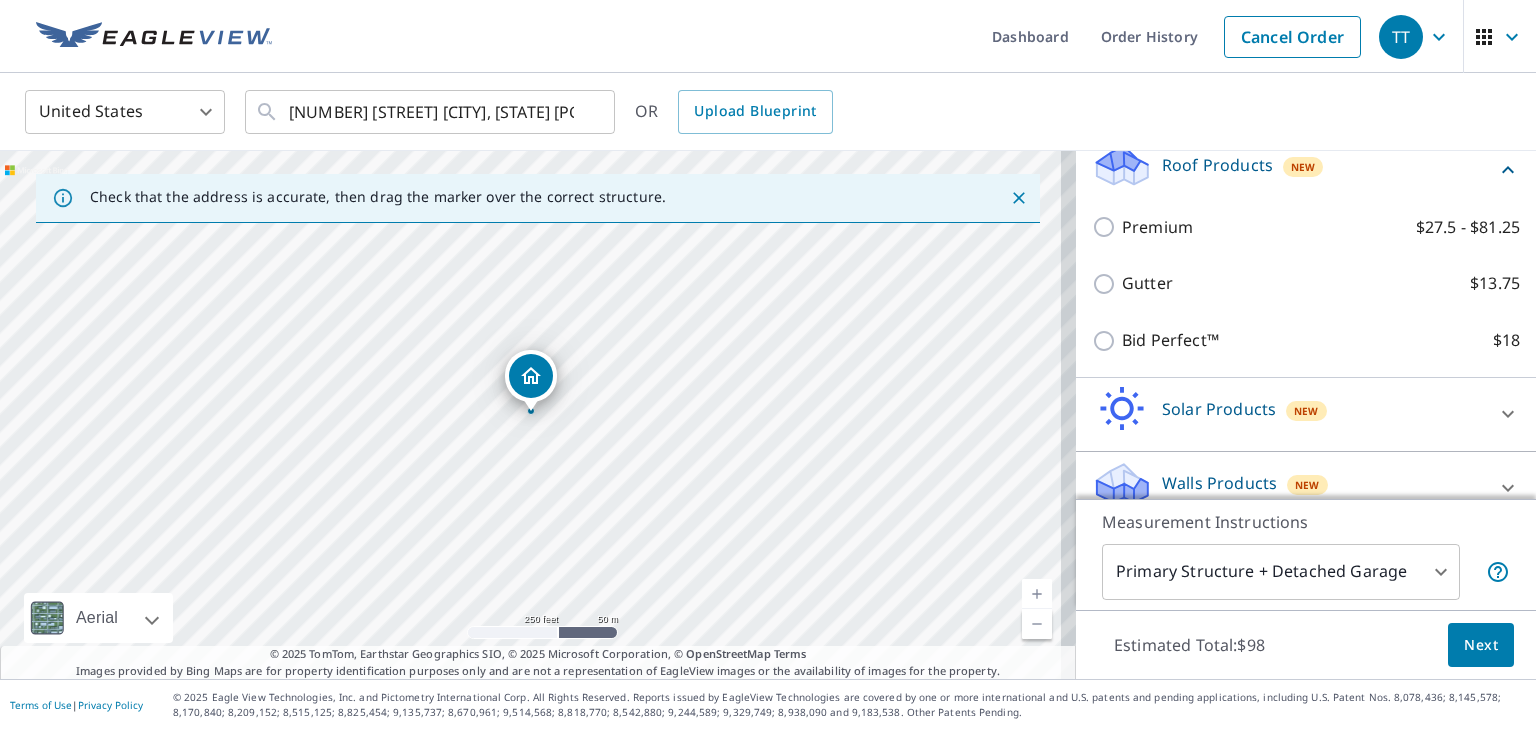 click on "Next" at bounding box center (1481, 645) 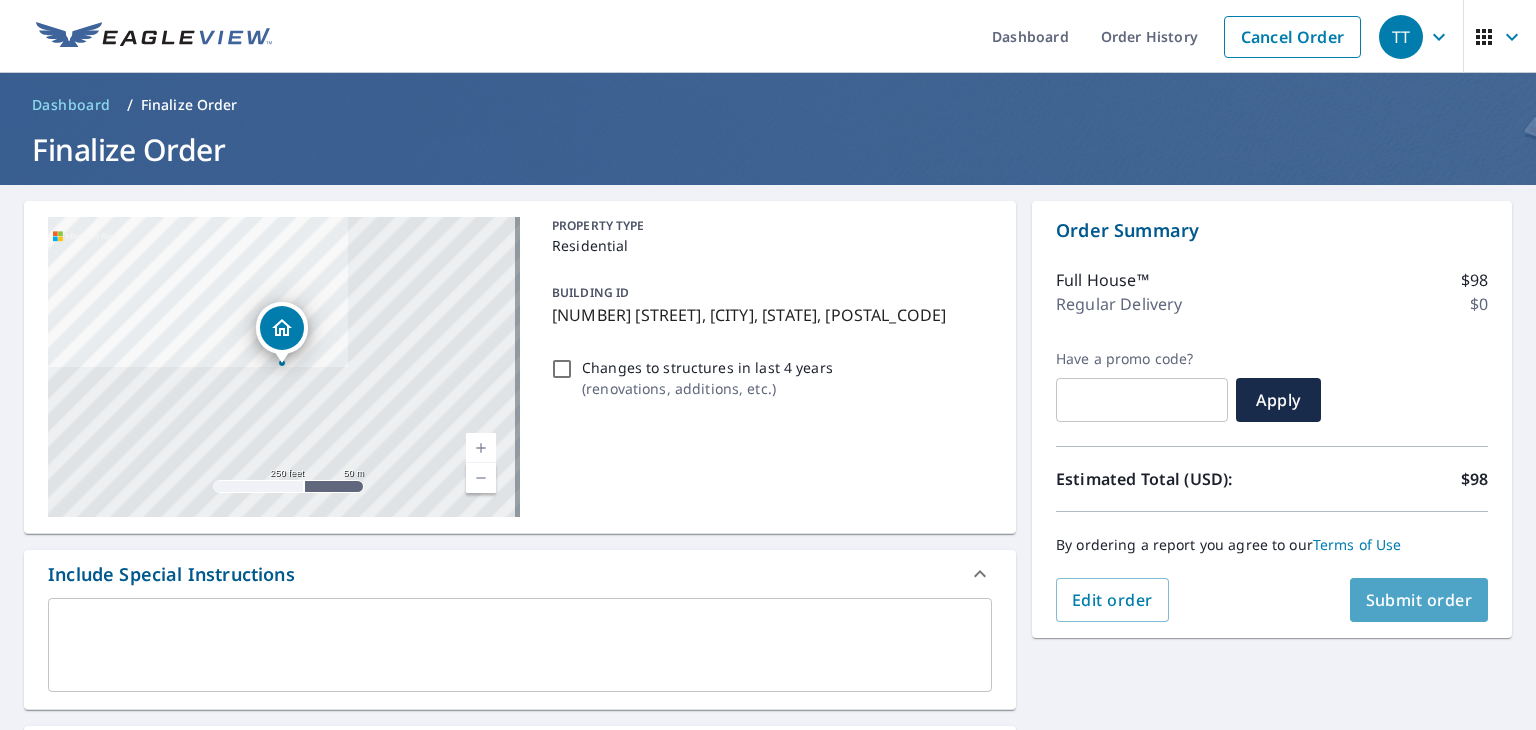 click on "Submit order" at bounding box center (1419, 600) 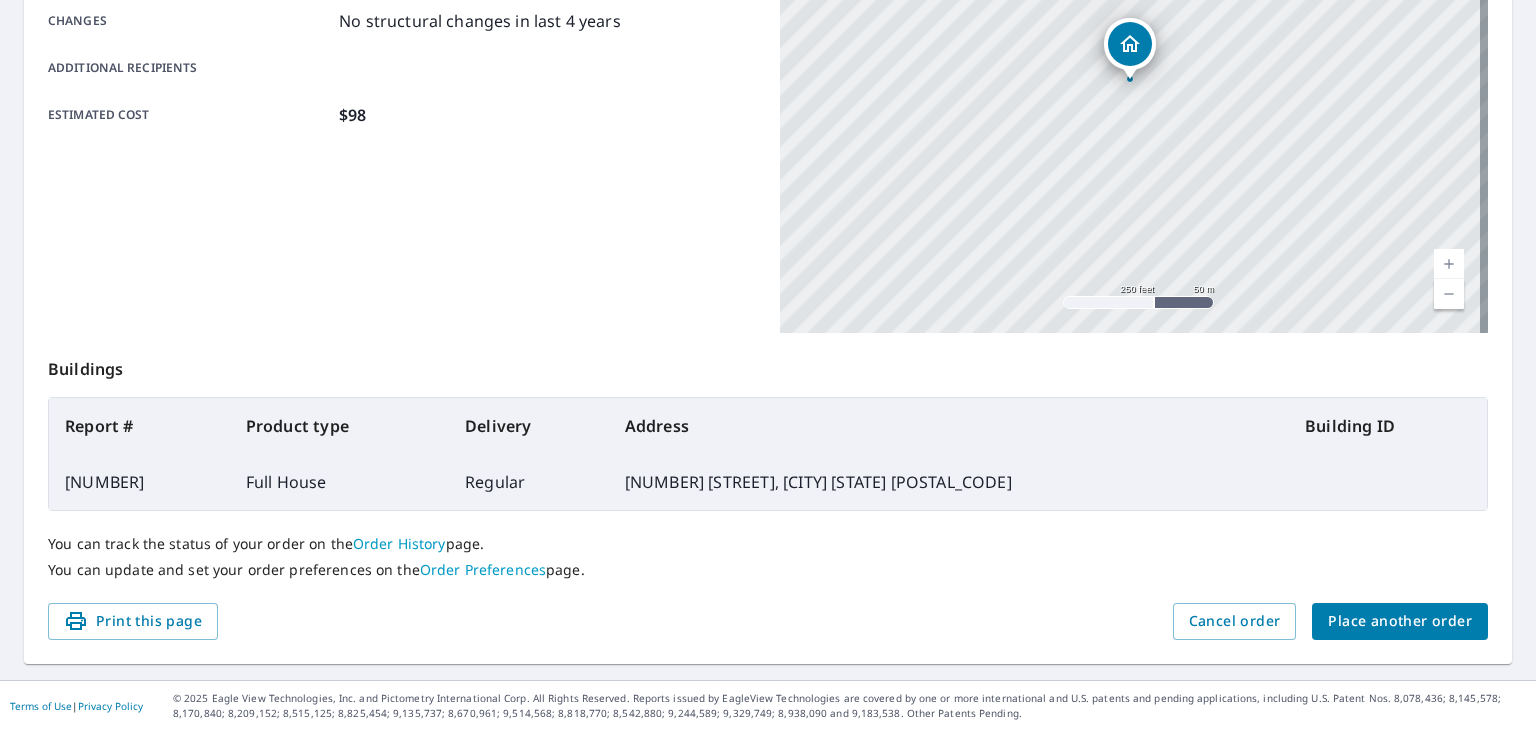 scroll, scrollTop: 0, scrollLeft: 0, axis: both 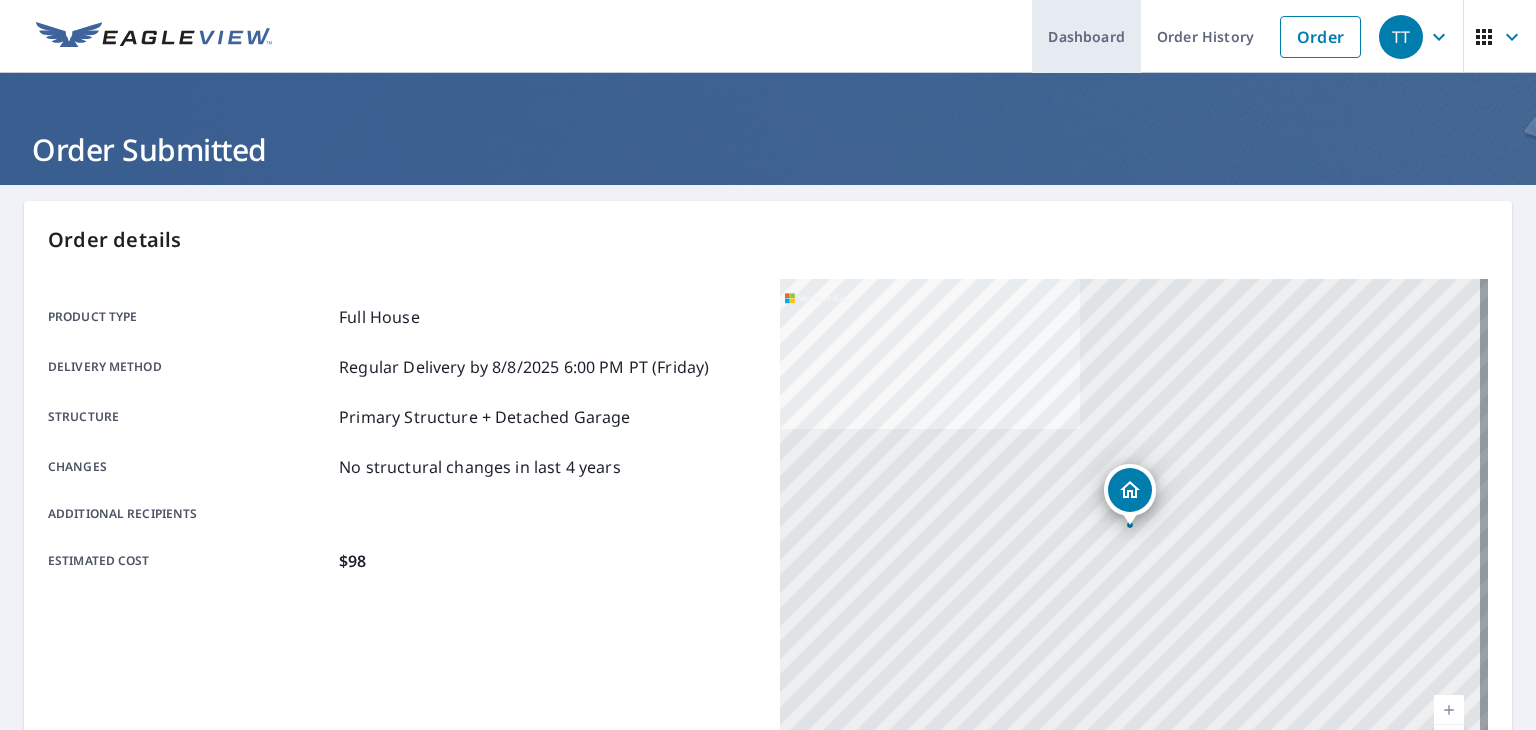 click on "Dashboard" at bounding box center (1086, 36) 